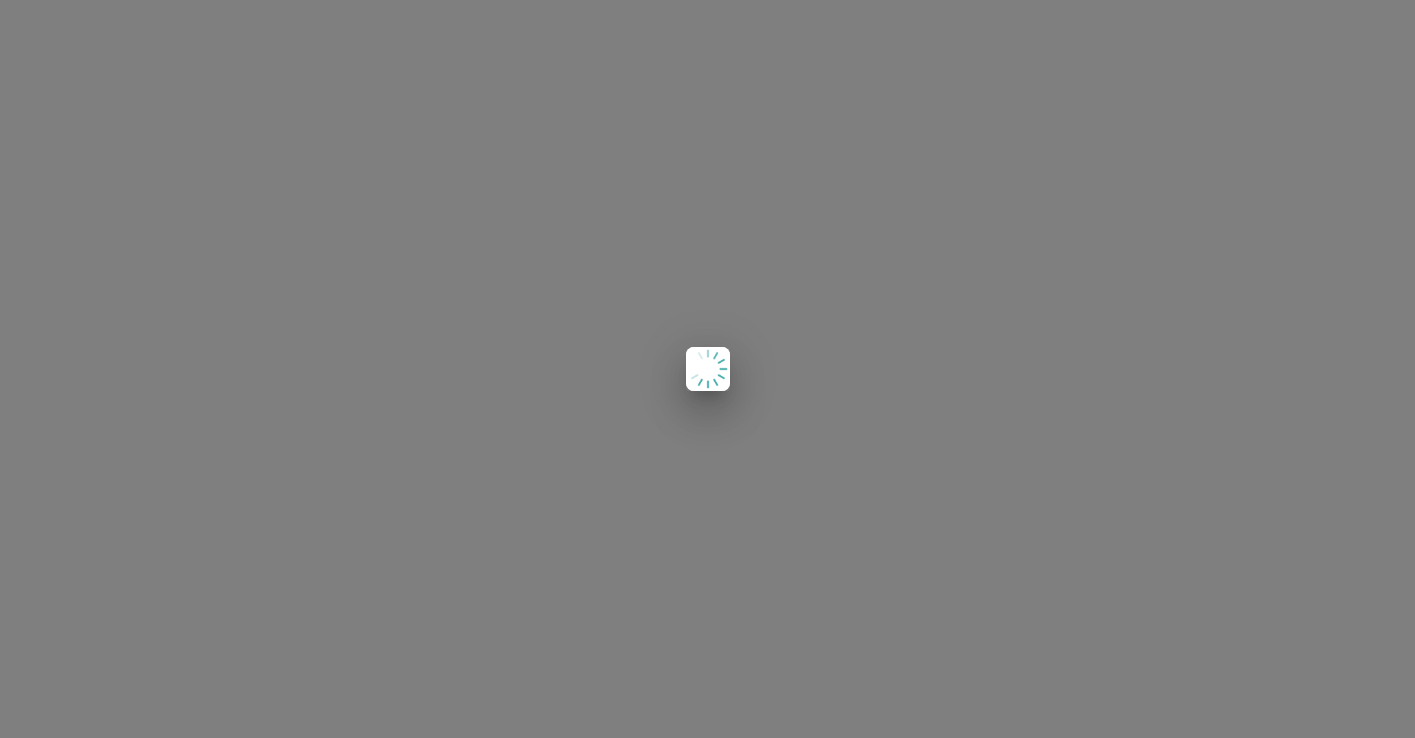 scroll, scrollTop: 0, scrollLeft: 0, axis: both 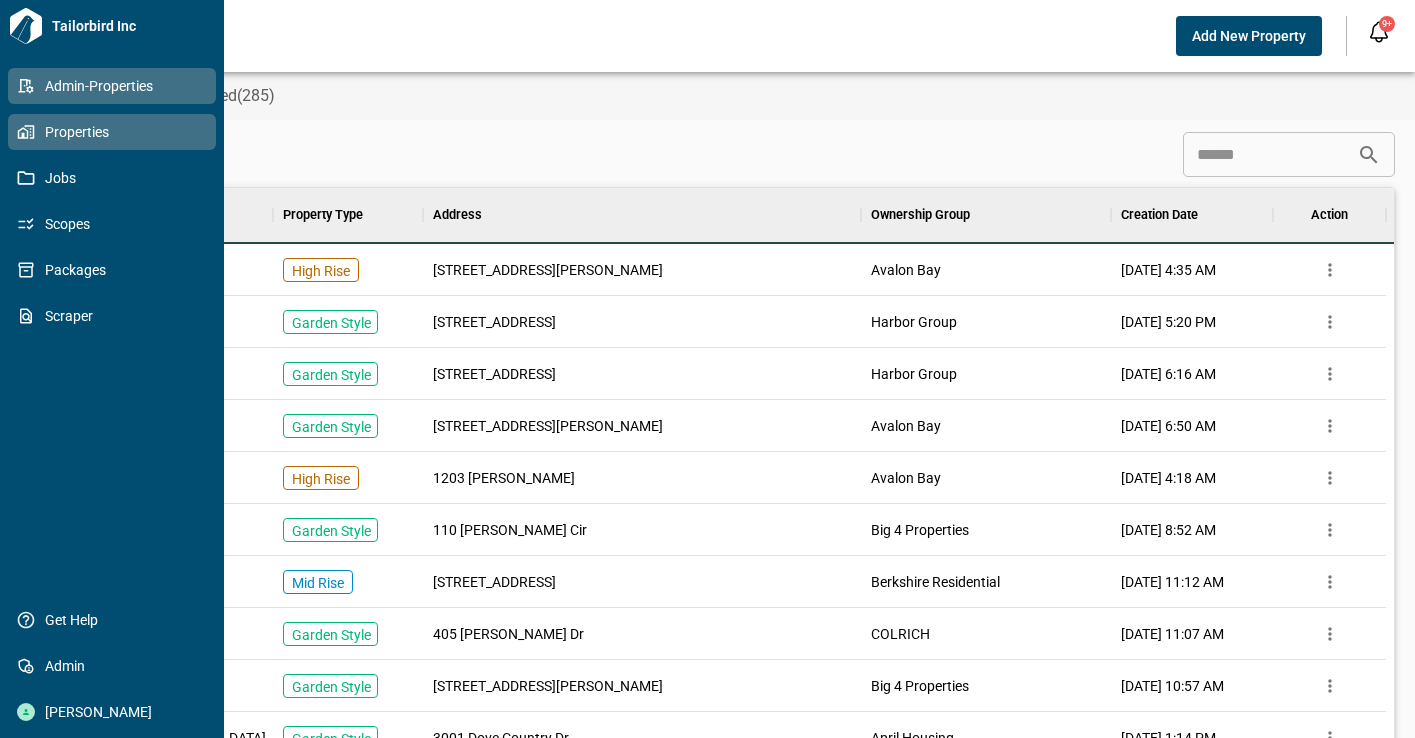 click on "Properties" at bounding box center [112, 132] 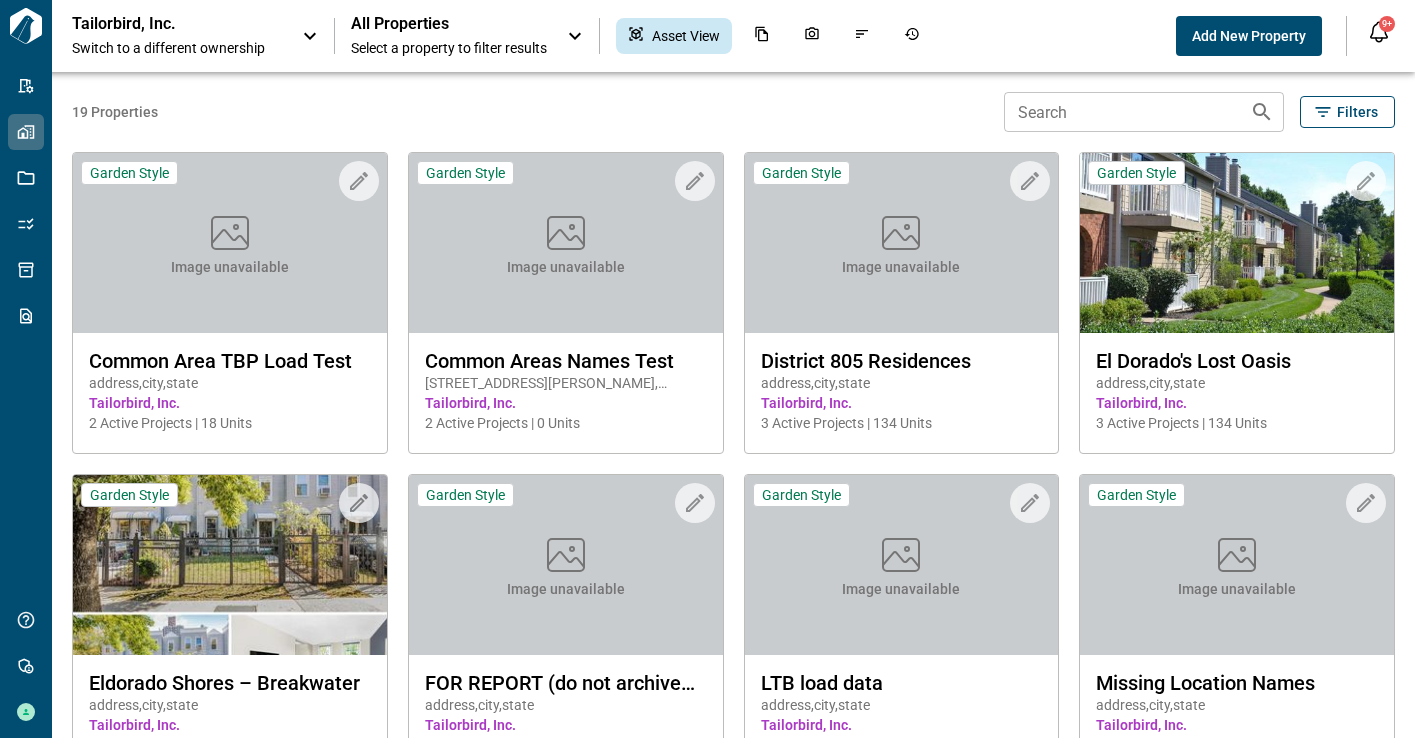click on "Switch to a different ownership" at bounding box center [177, 48] 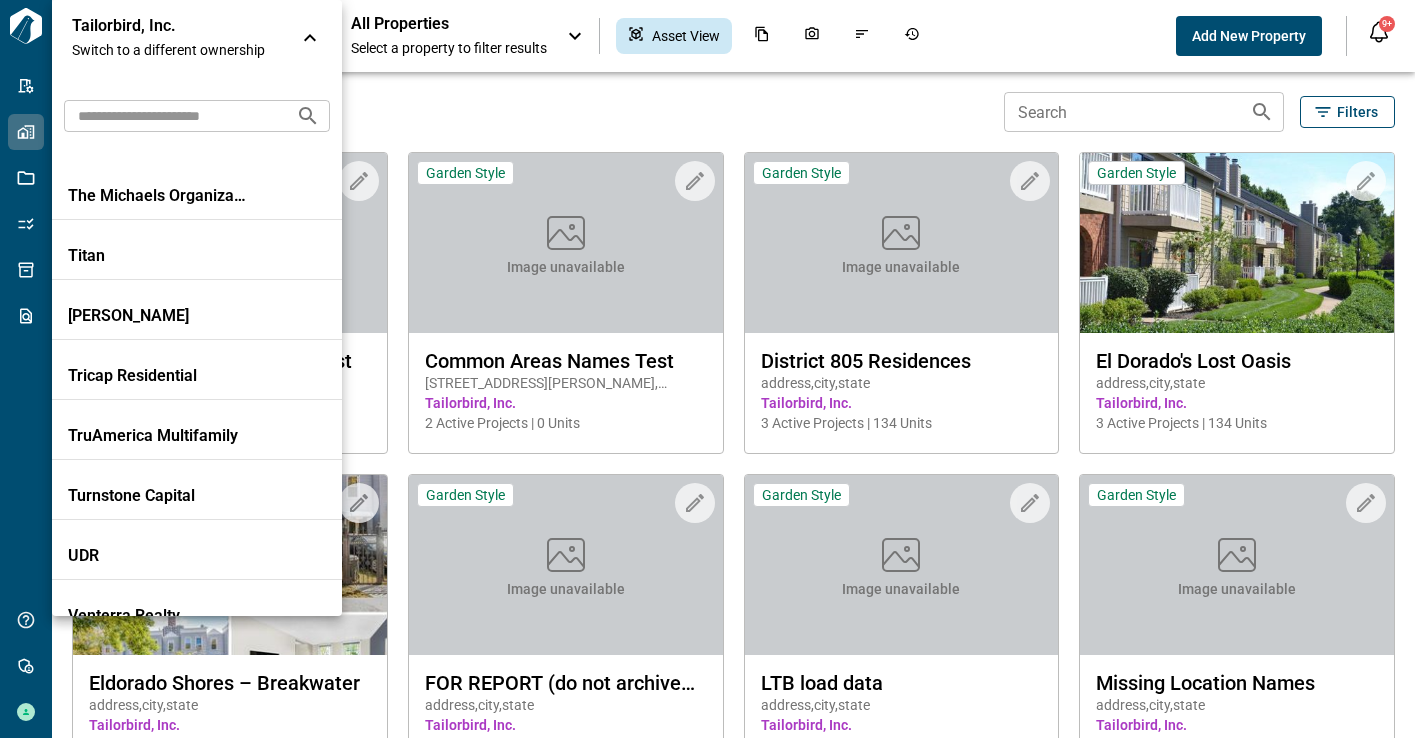 scroll, scrollTop: 5580, scrollLeft: 0, axis: vertical 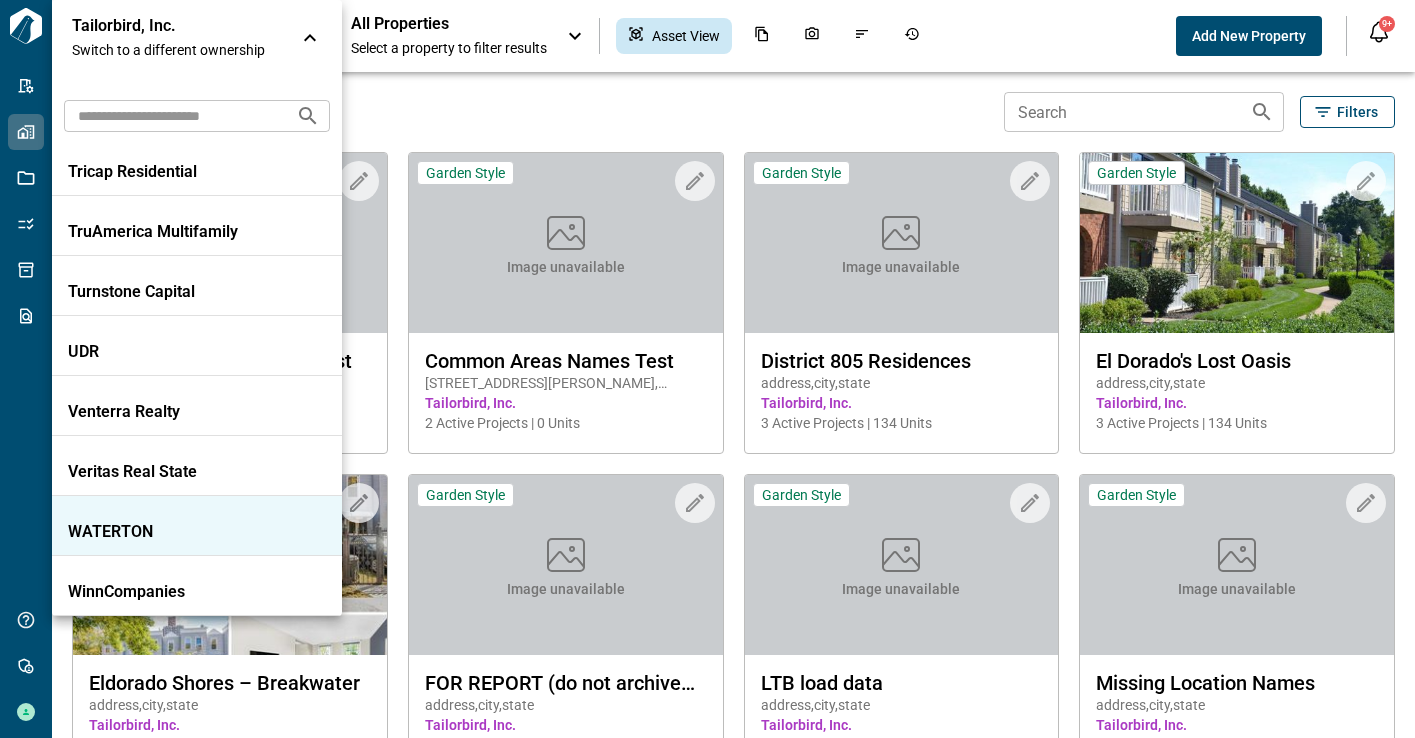 click on "WATERTON" at bounding box center (158, 532) 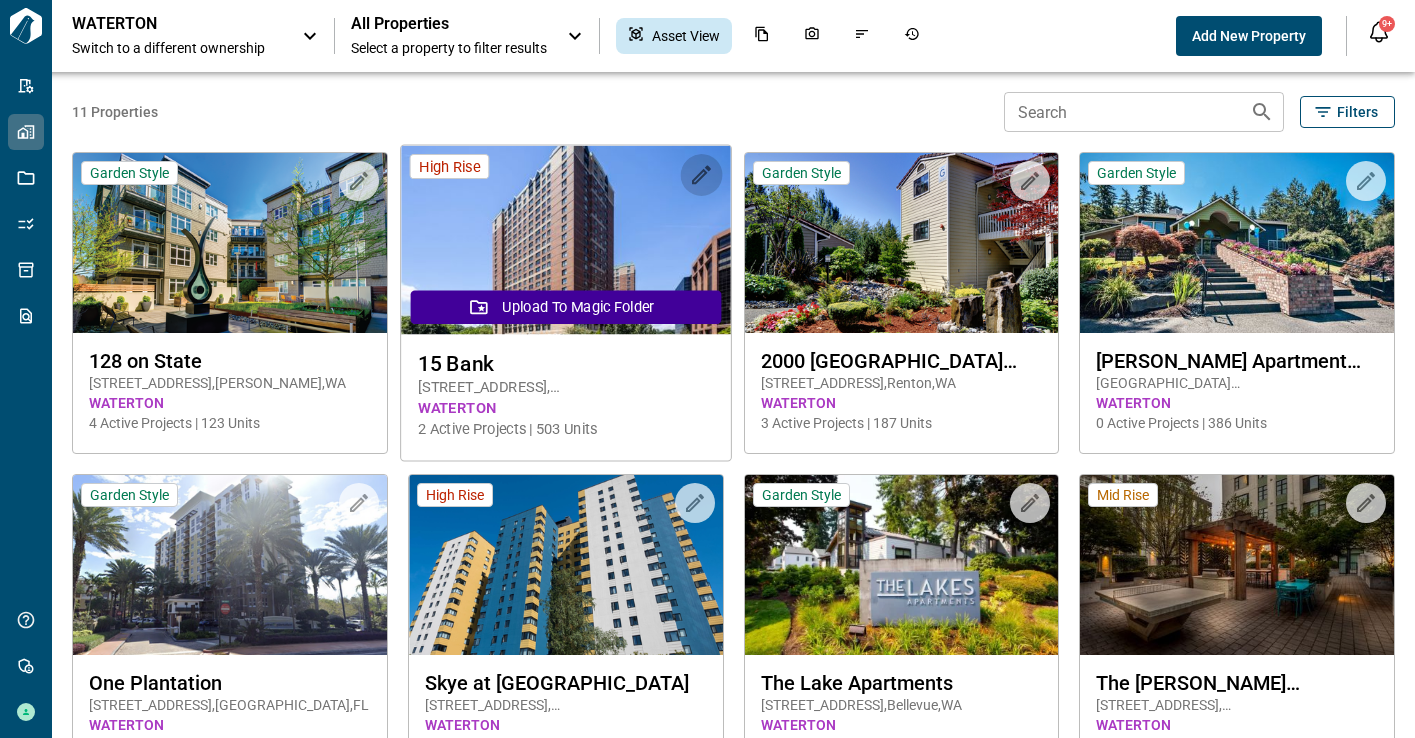 click 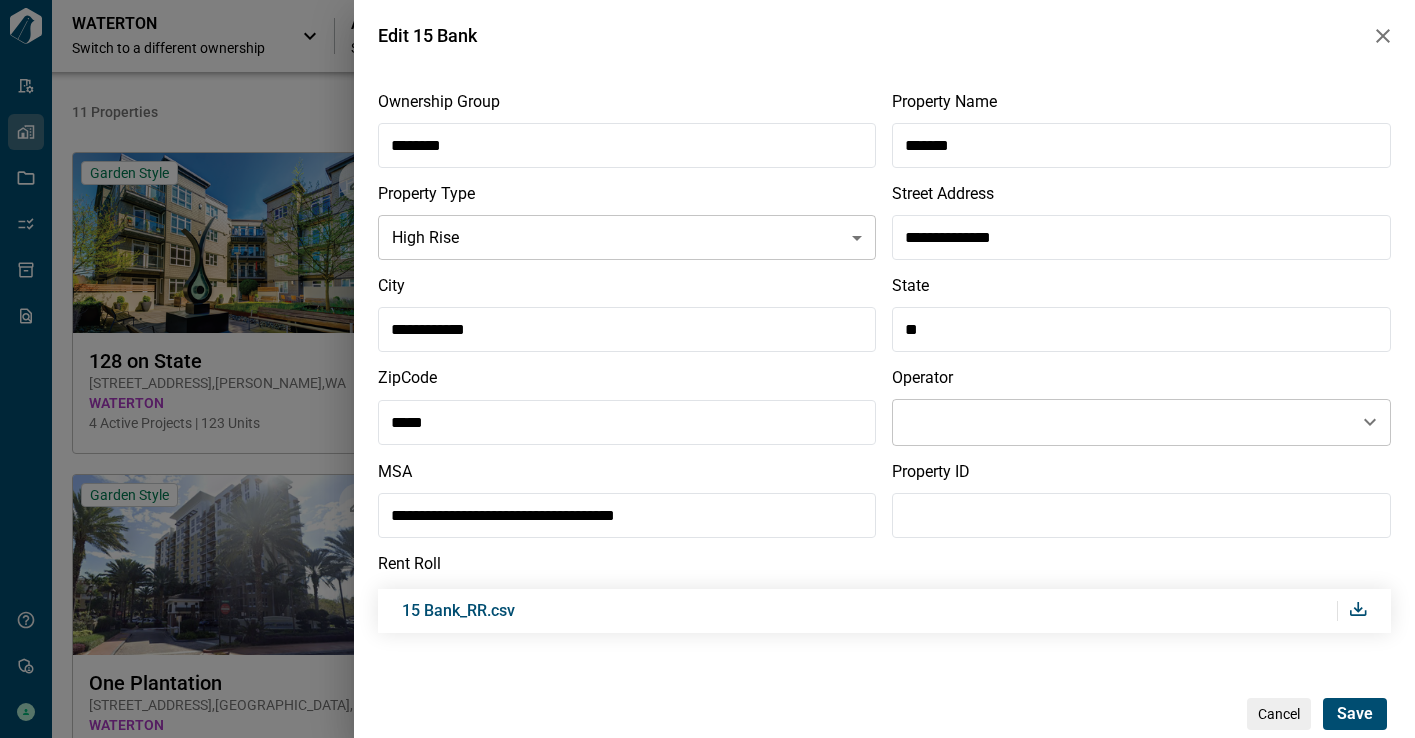click 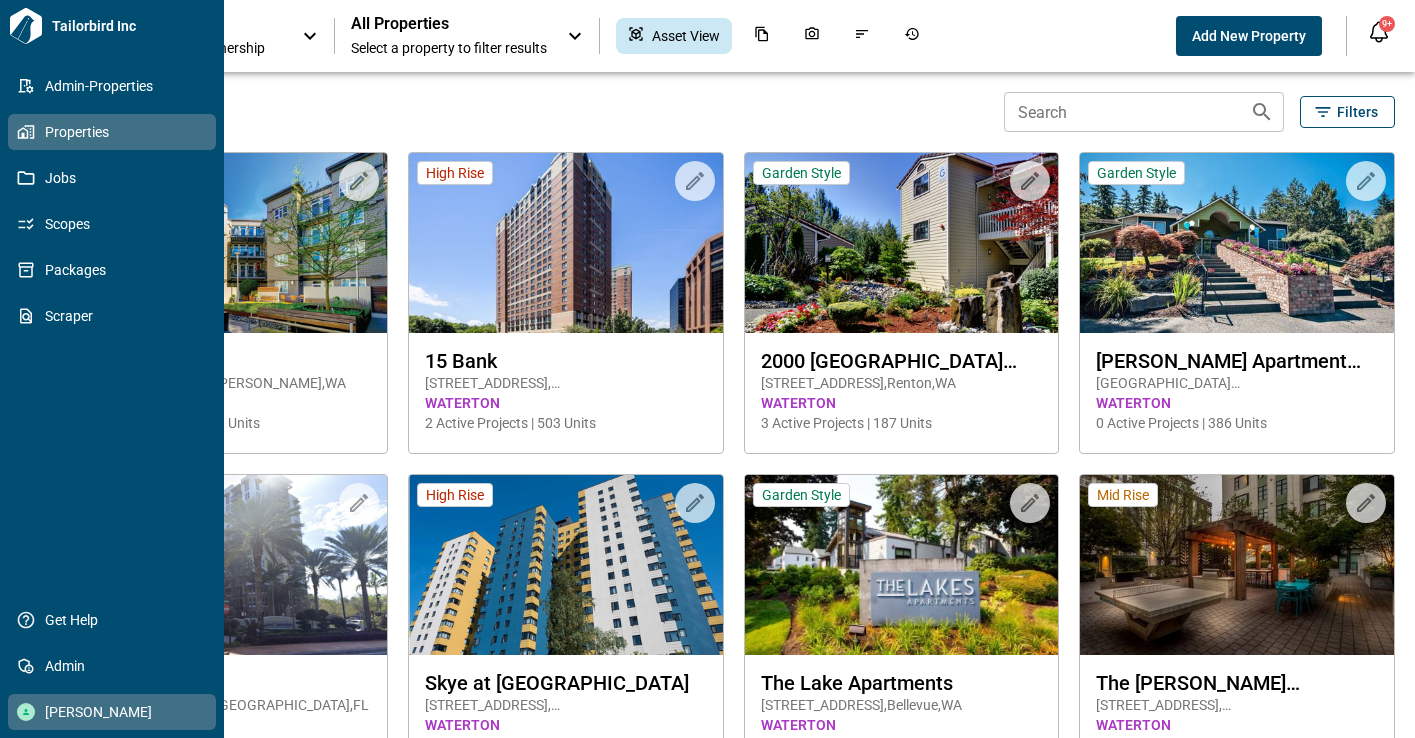 click on "Jessica Jauw" at bounding box center [116, 712] 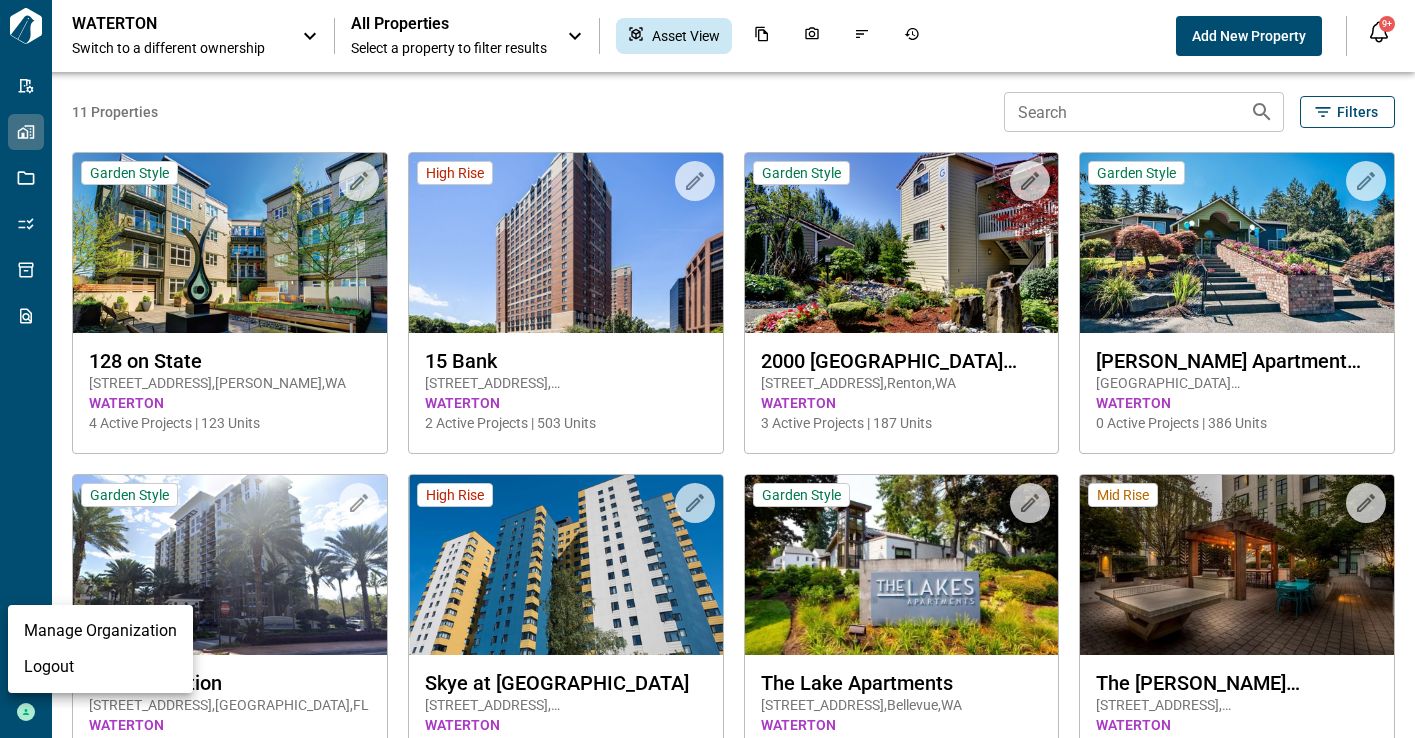 click on "Logout" at bounding box center (100, 667) 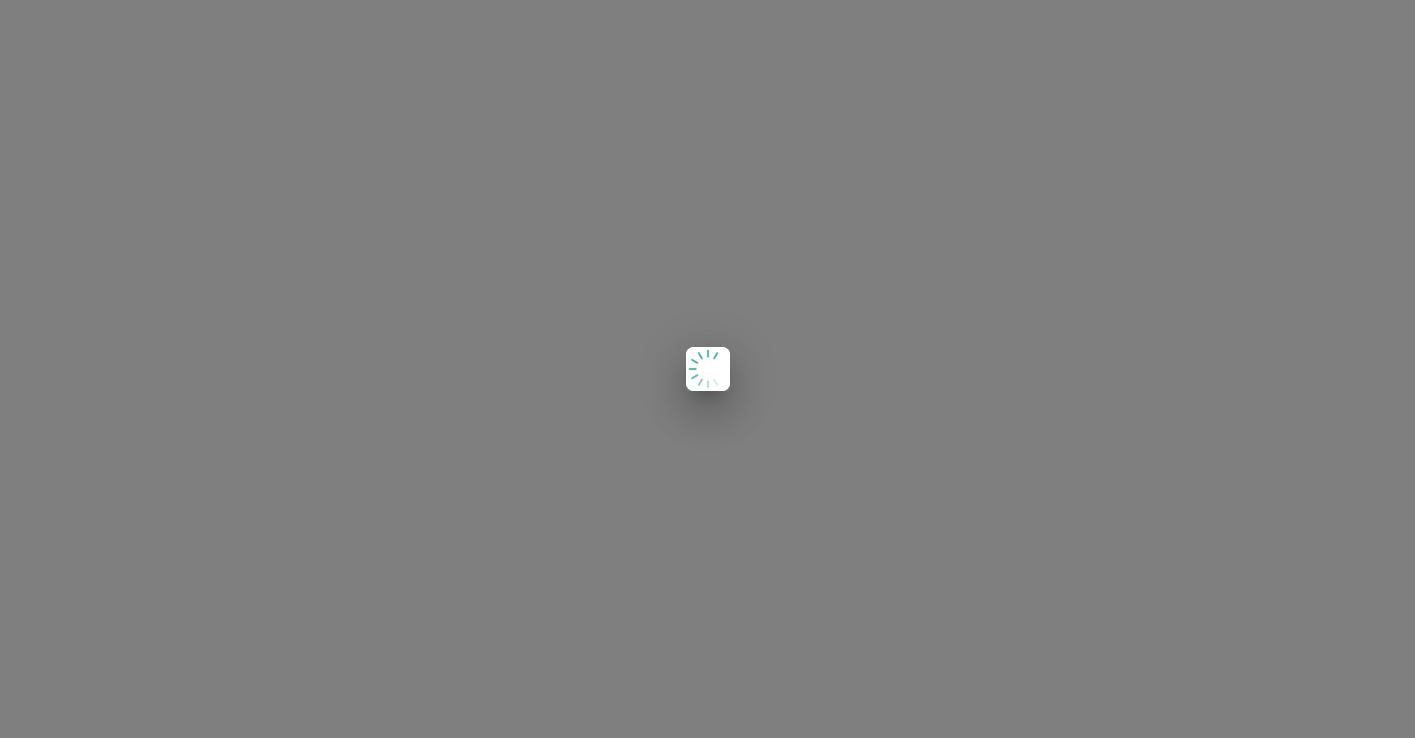 scroll, scrollTop: 0, scrollLeft: 0, axis: both 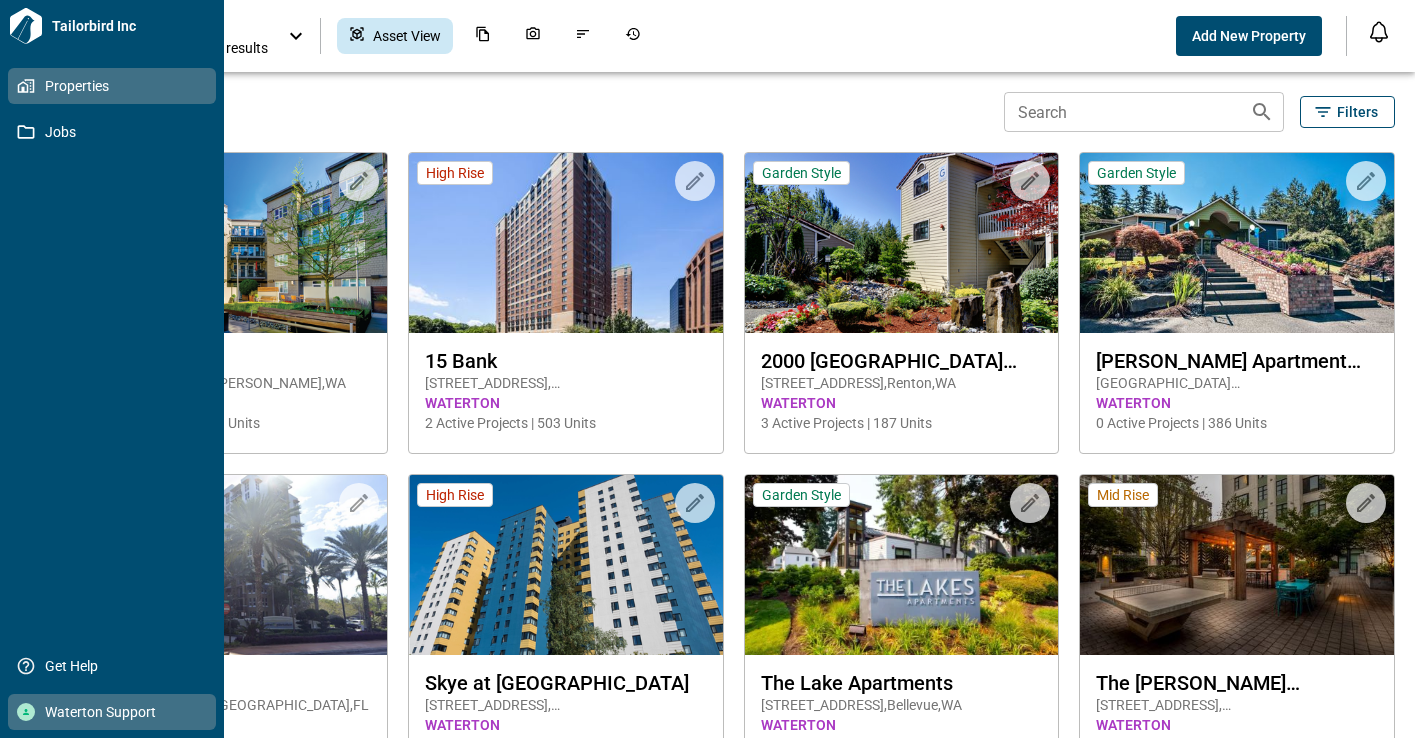 click on "Waterton Support" at bounding box center [116, 712] 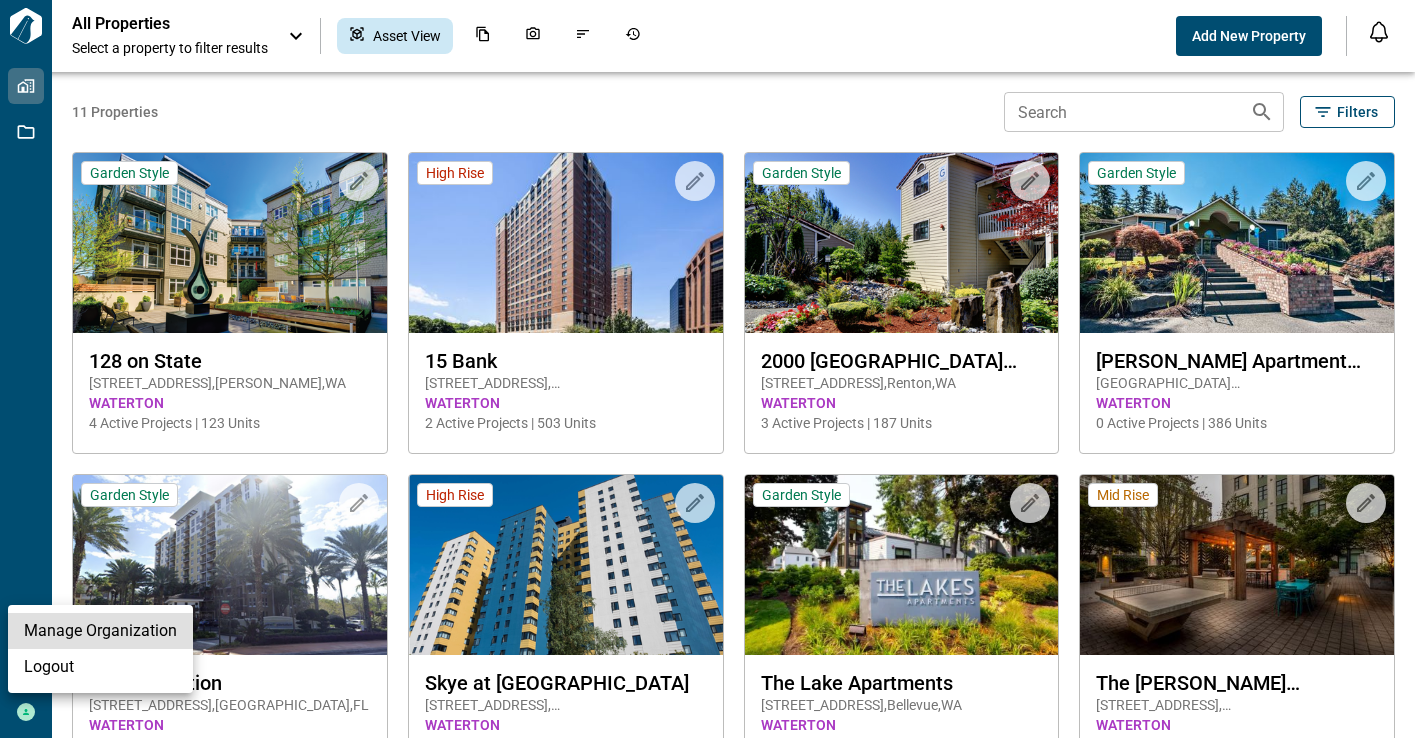 click on "Manage Organization" at bounding box center [100, 631] 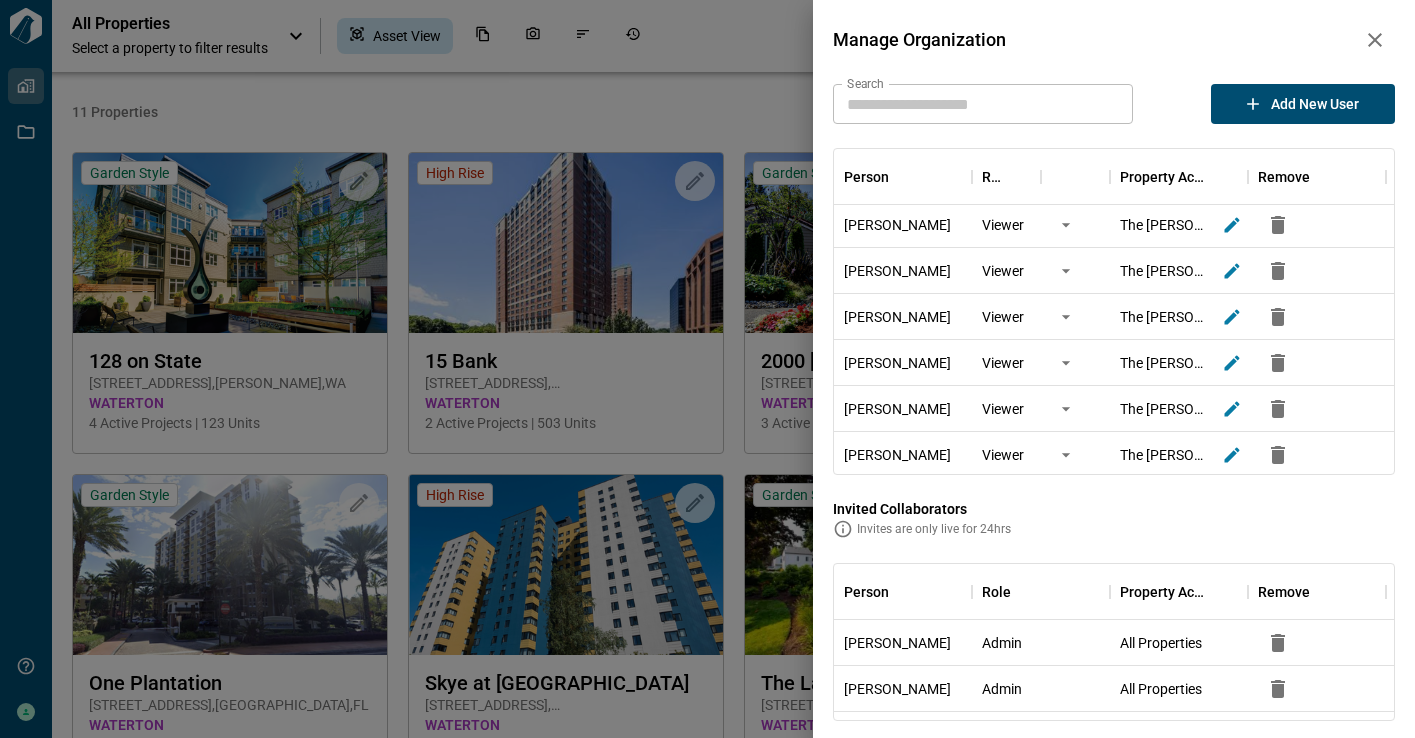 scroll, scrollTop: 559, scrollLeft: 0, axis: vertical 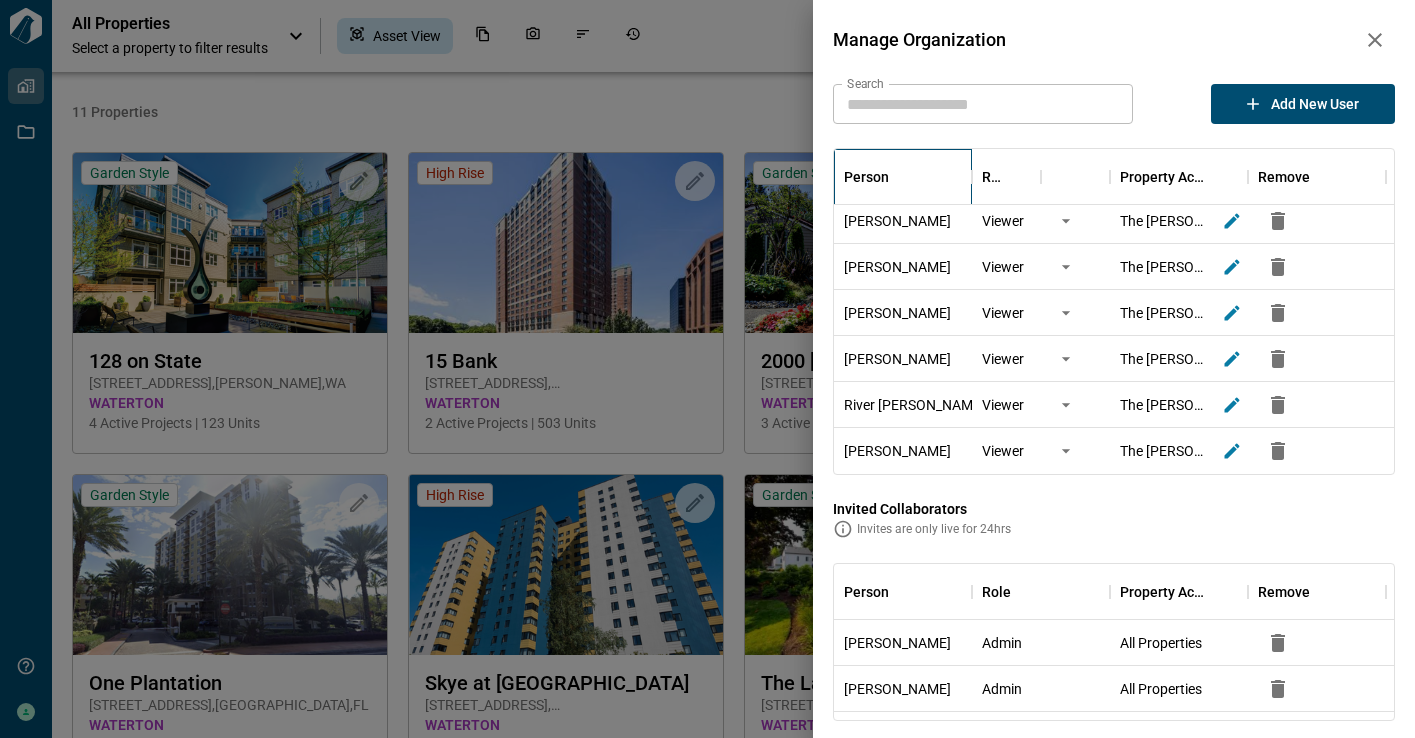 click 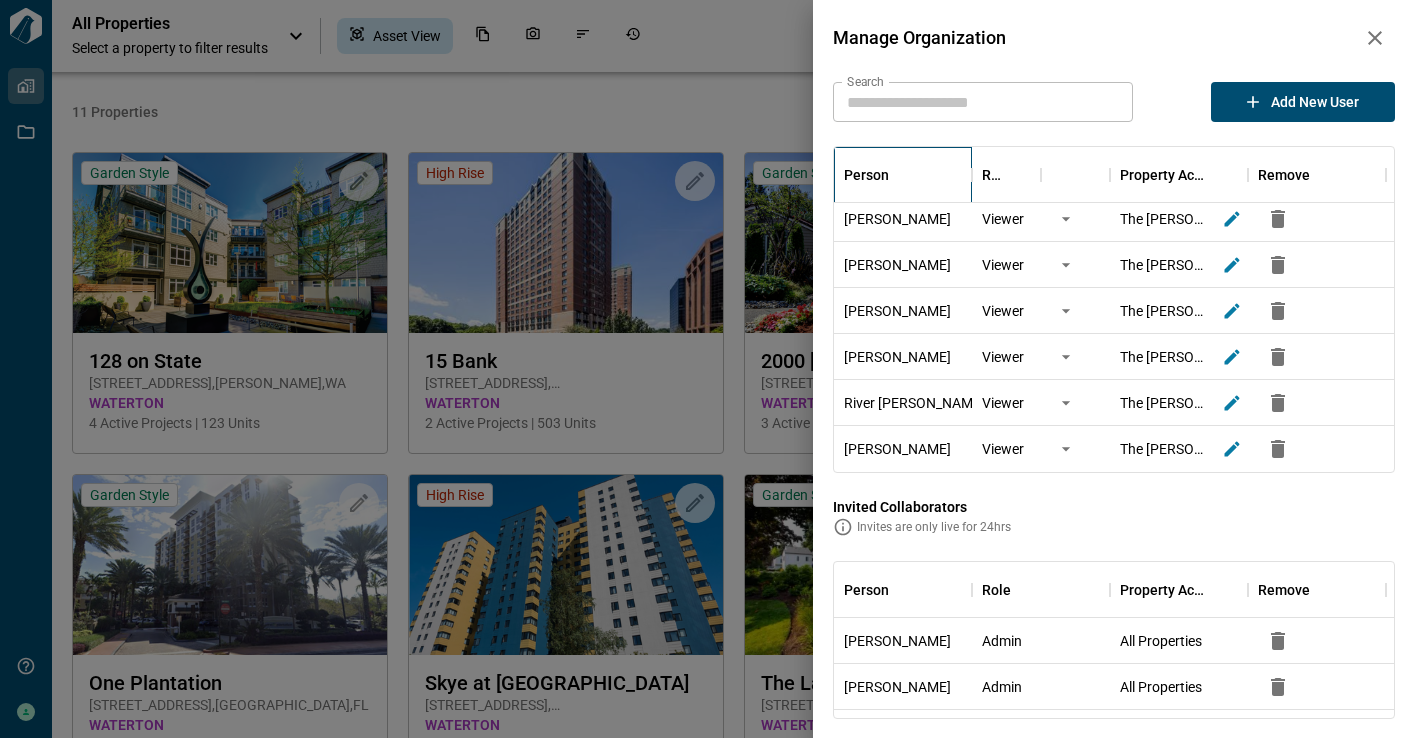 scroll, scrollTop: 0, scrollLeft: 0, axis: both 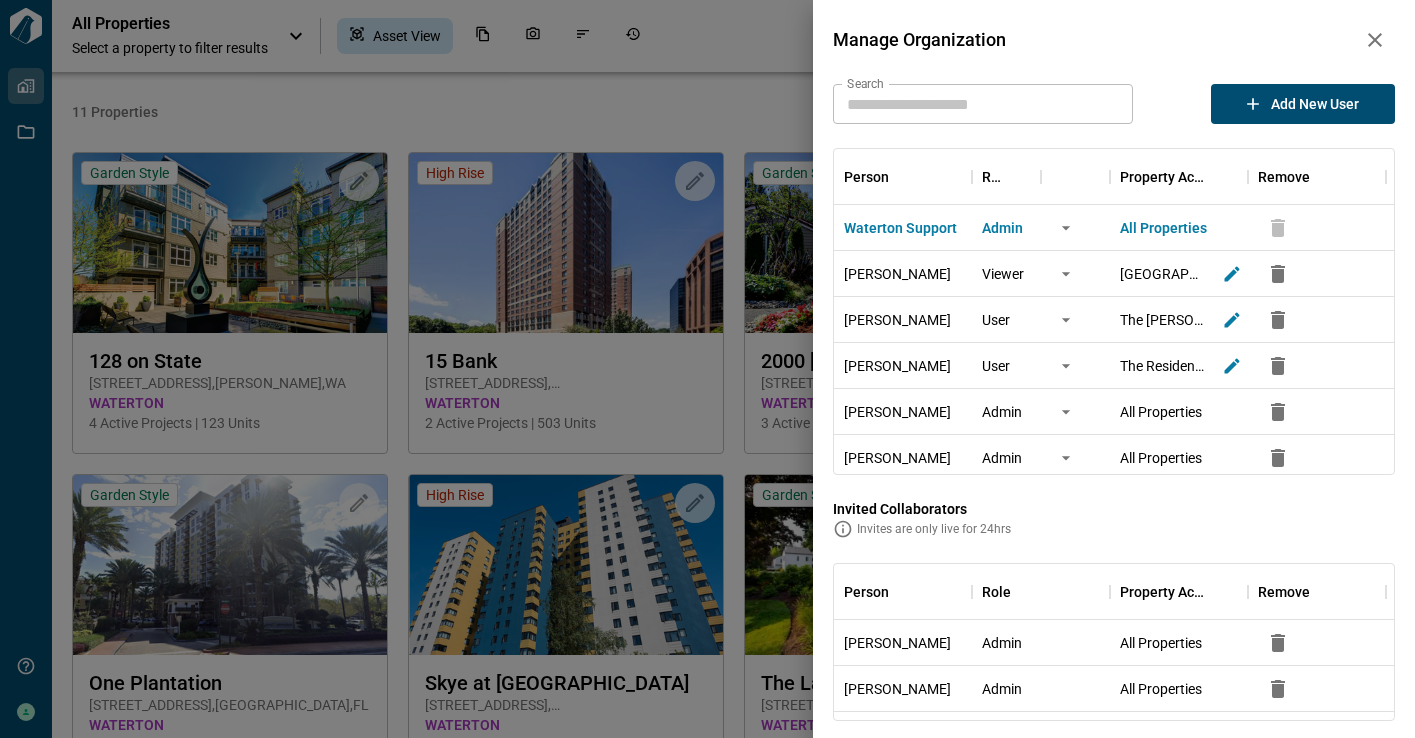 click on "Manage Organization" at bounding box center (1114, 40) 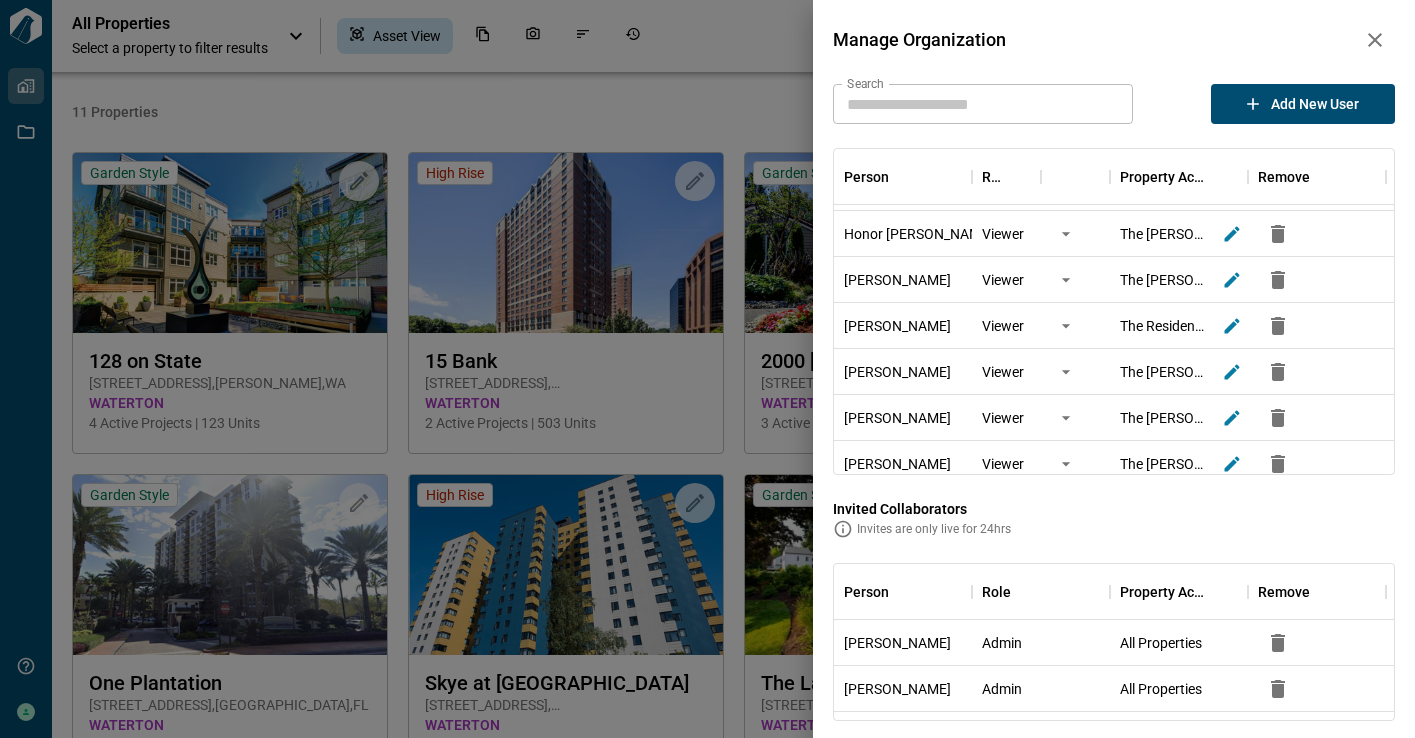 scroll, scrollTop: 288, scrollLeft: 0, axis: vertical 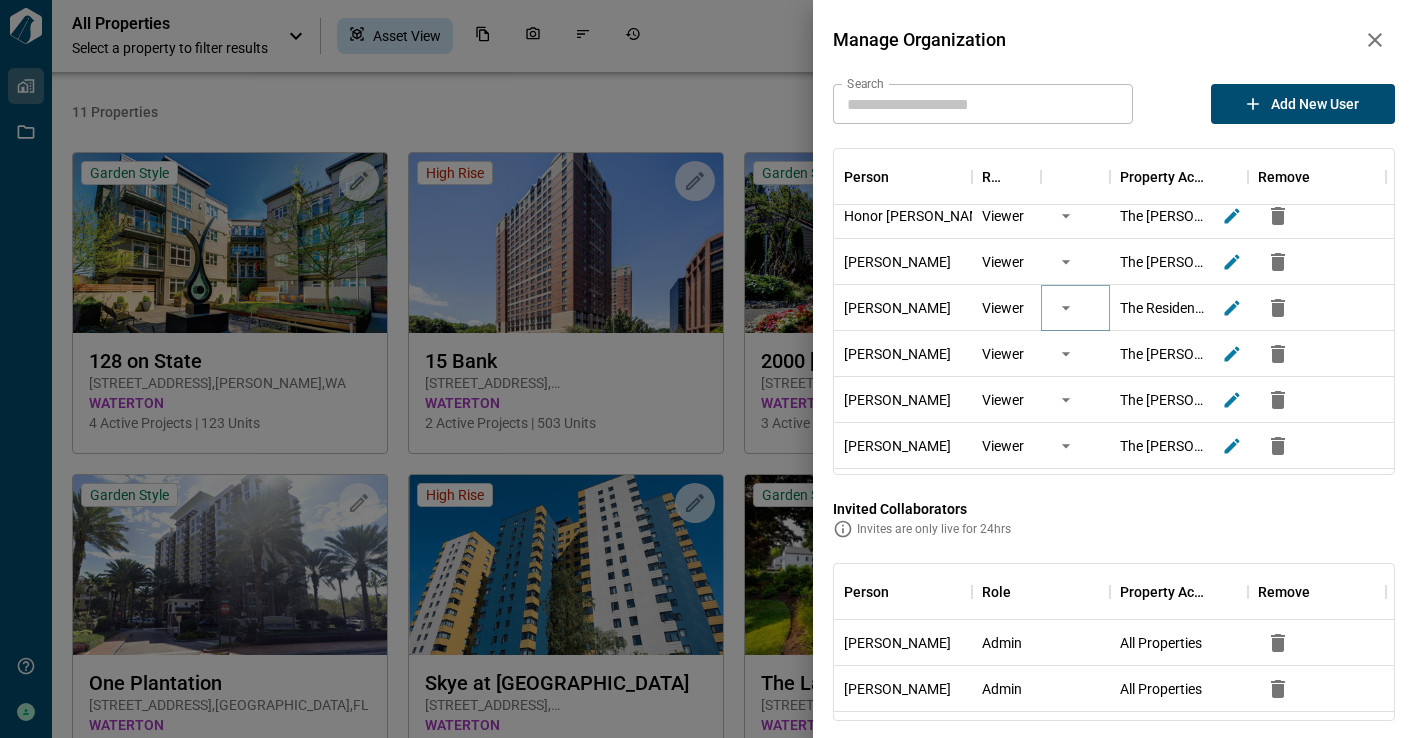 click 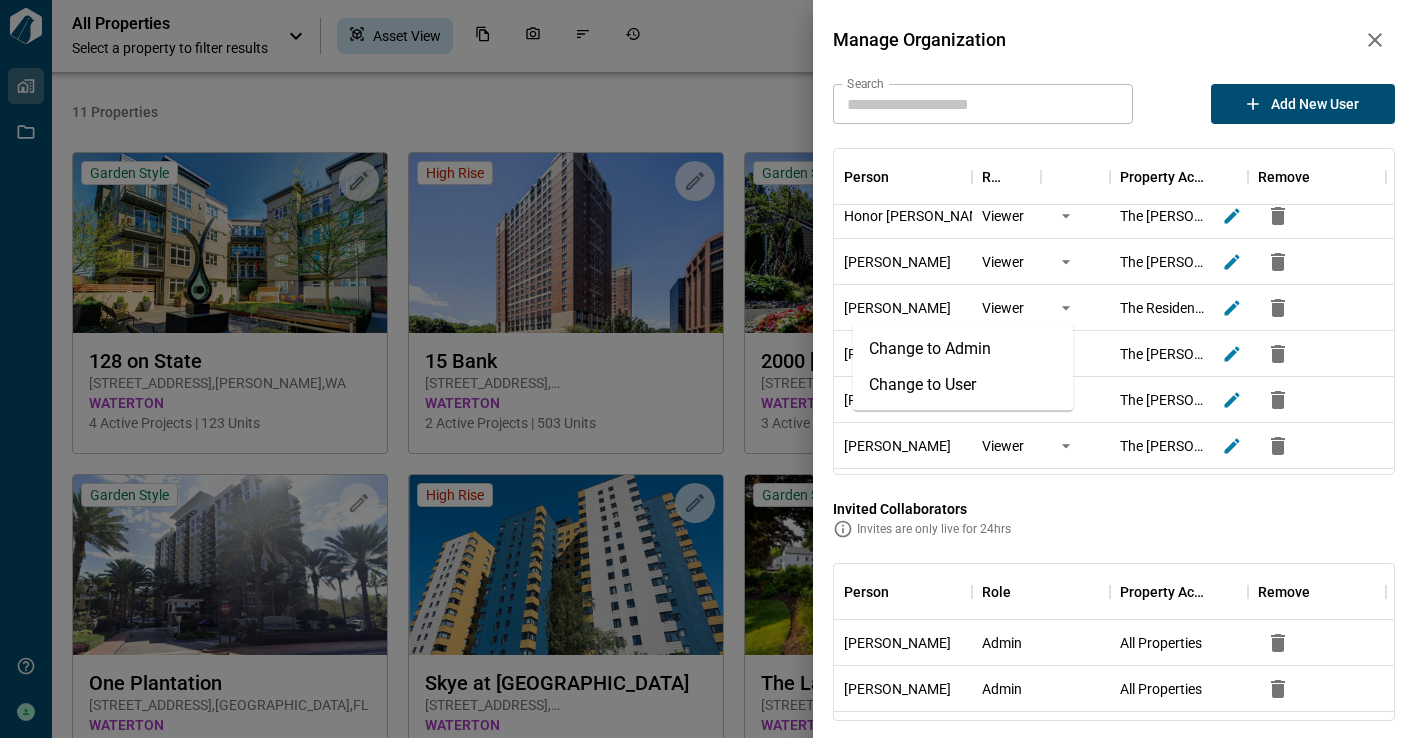 click on "Change to User" at bounding box center [963, 385] 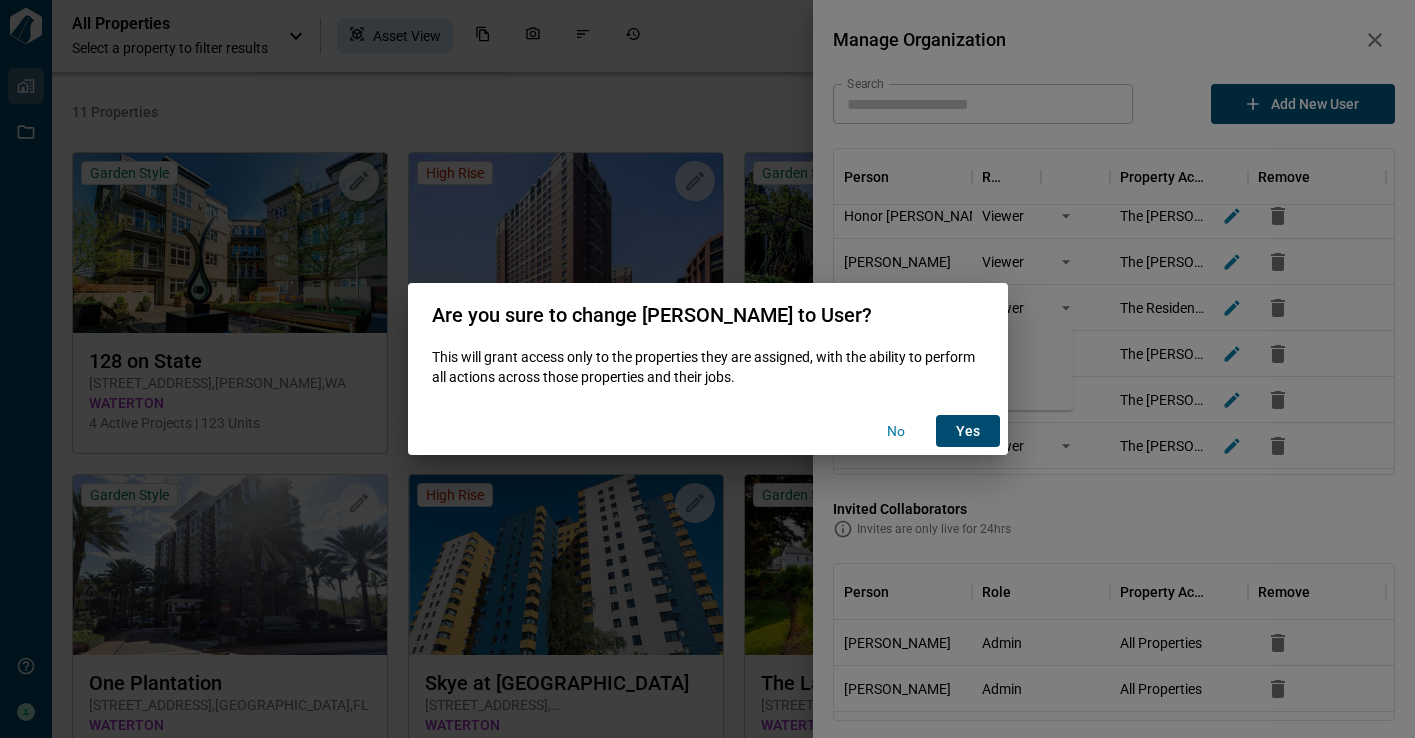click on "yes" at bounding box center [968, 431] 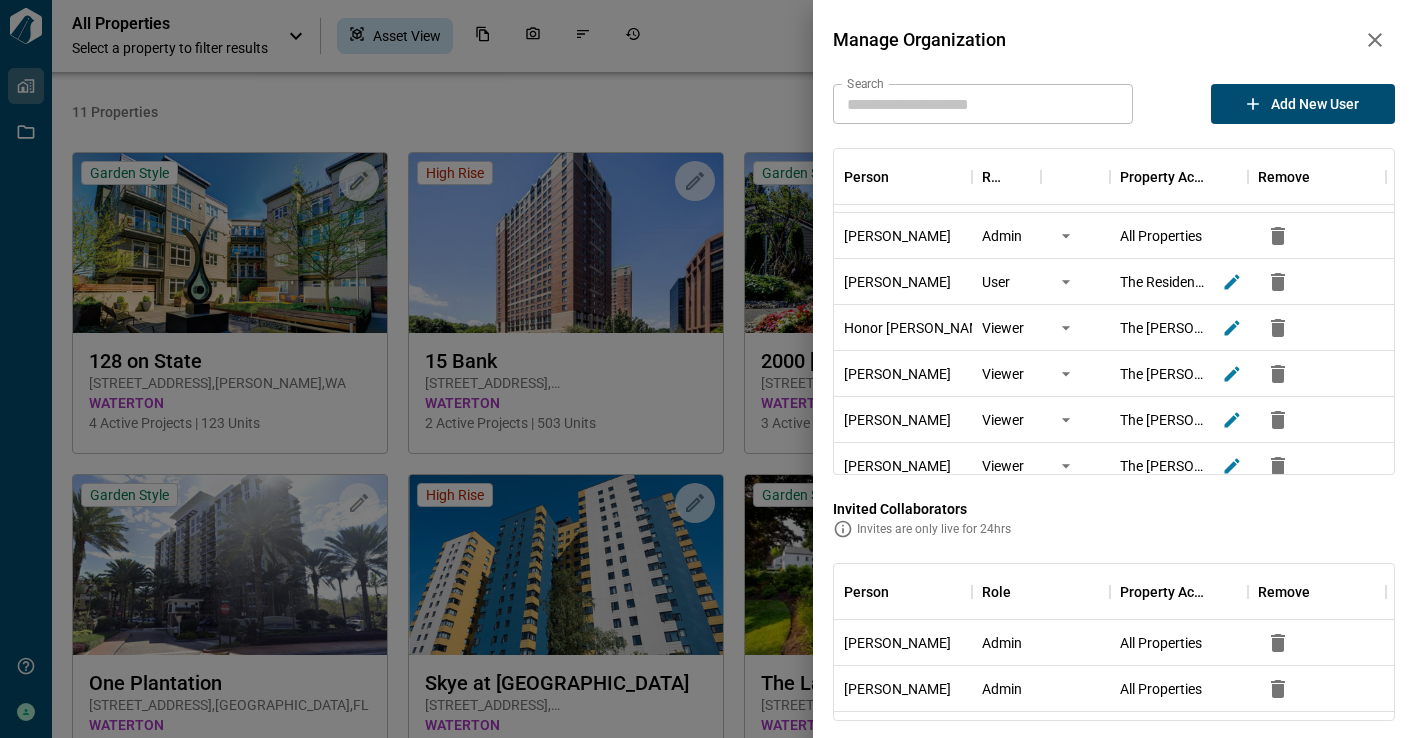 scroll, scrollTop: 225, scrollLeft: 0, axis: vertical 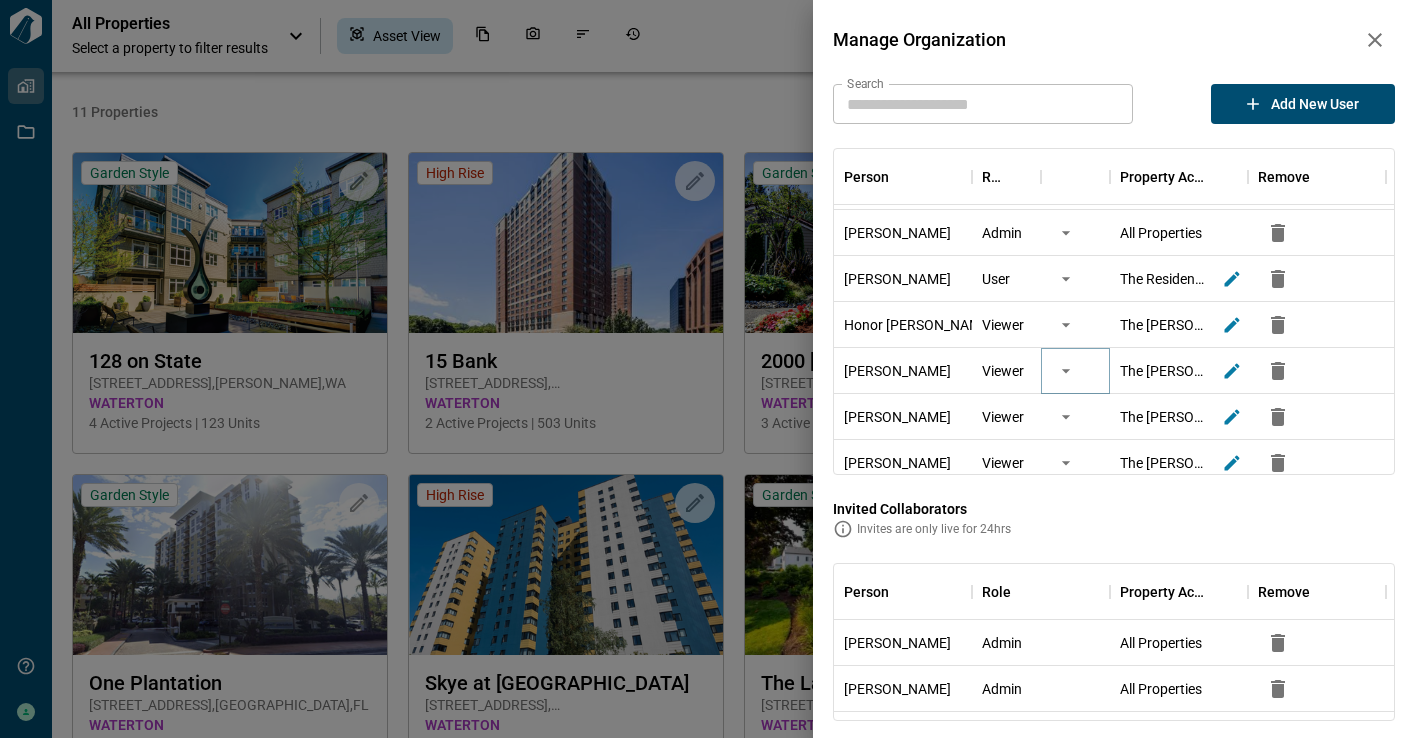 click 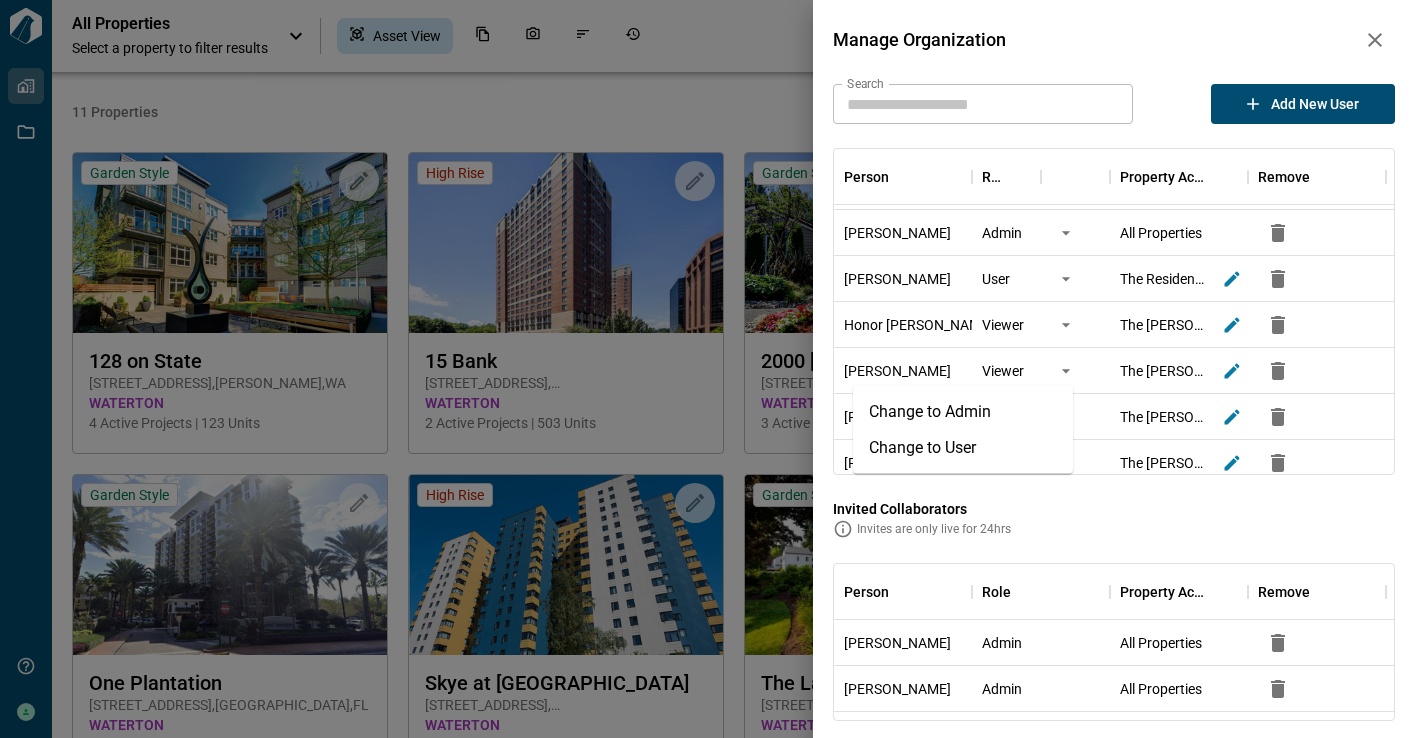 click on "Change to User" at bounding box center [963, 448] 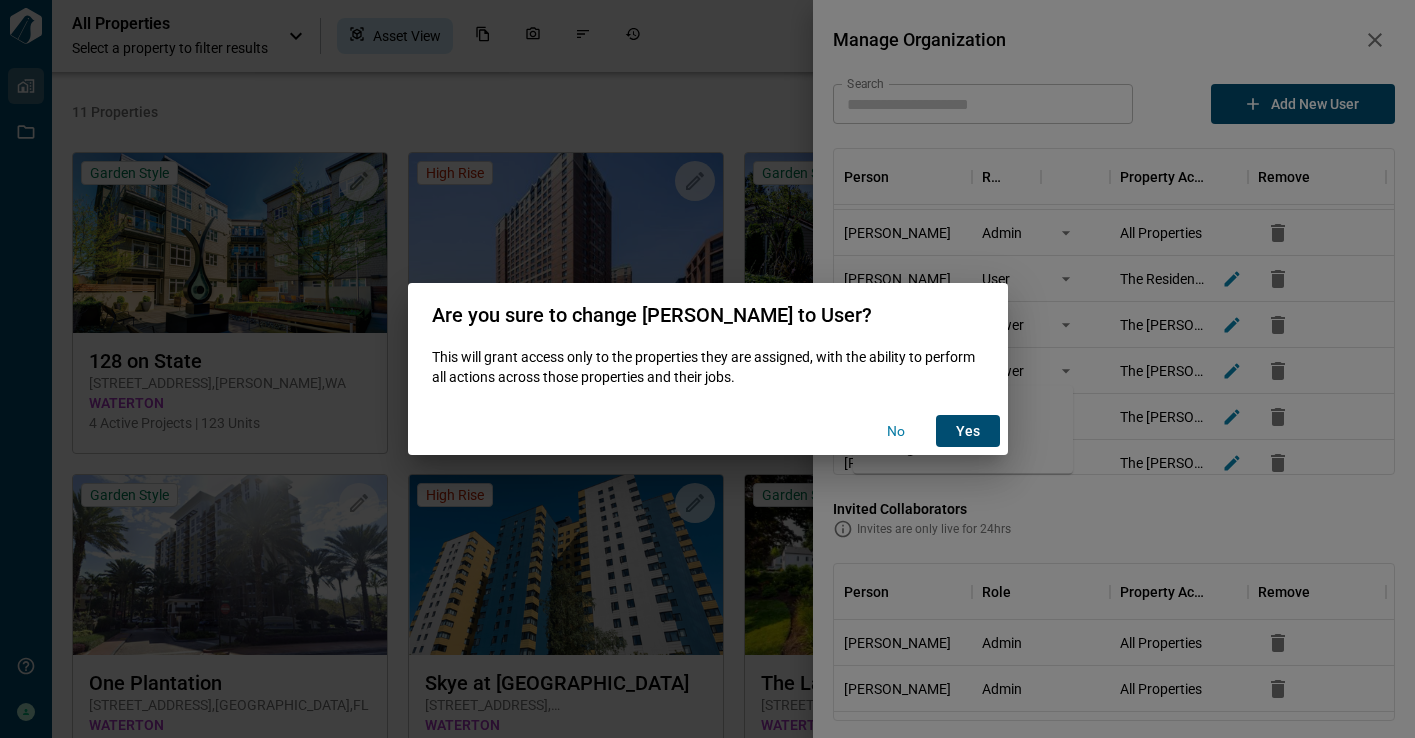 click on "yes" at bounding box center [968, 431] 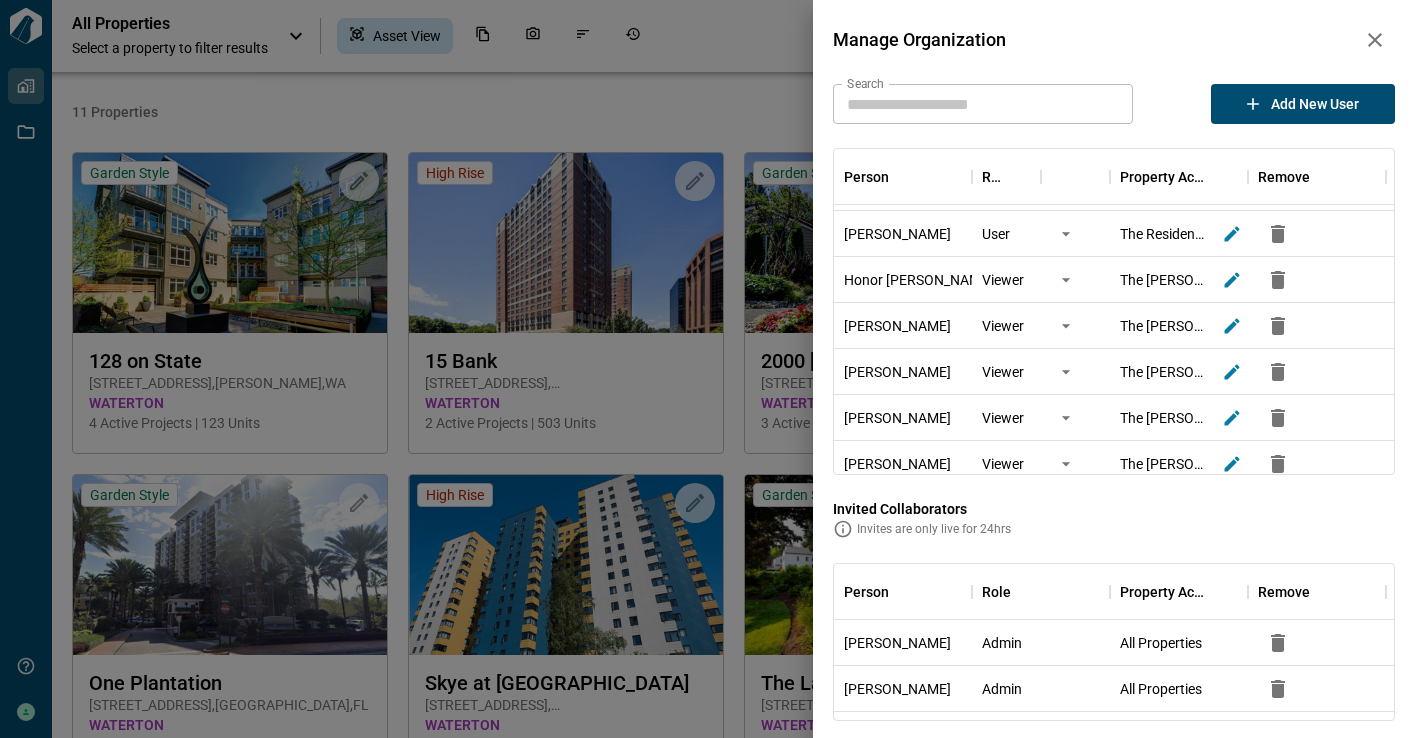 scroll, scrollTop: 319, scrollLeft: 0, axis: vertical 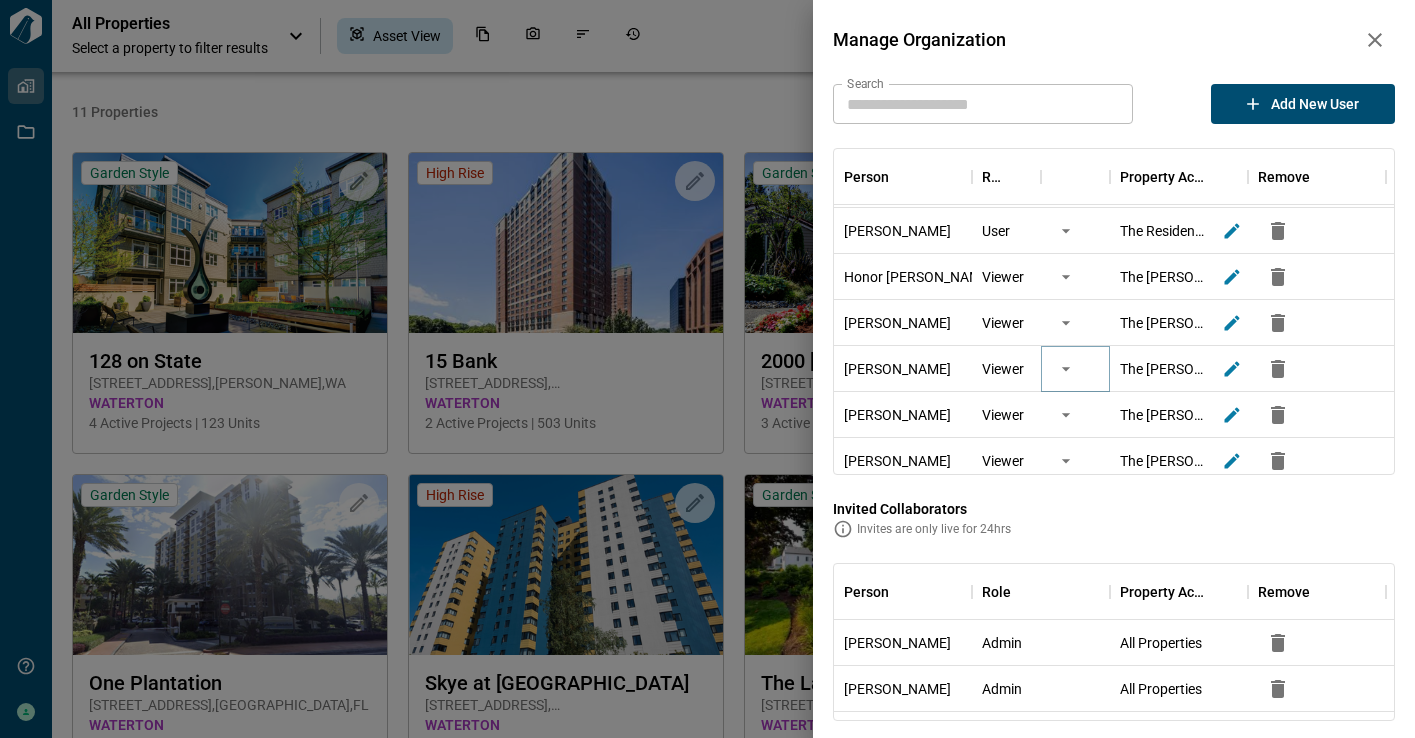 click 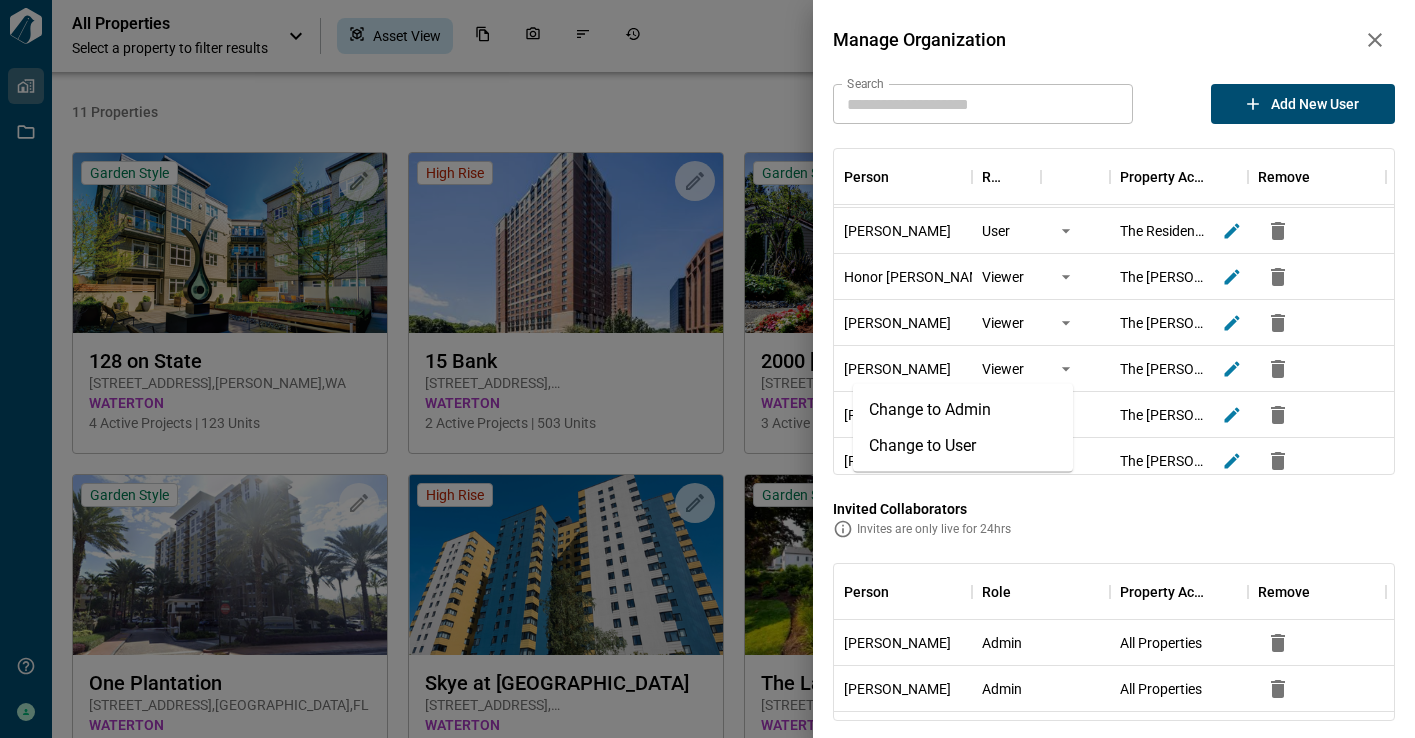 click on "Change to User" at bounding box center (963, 446) 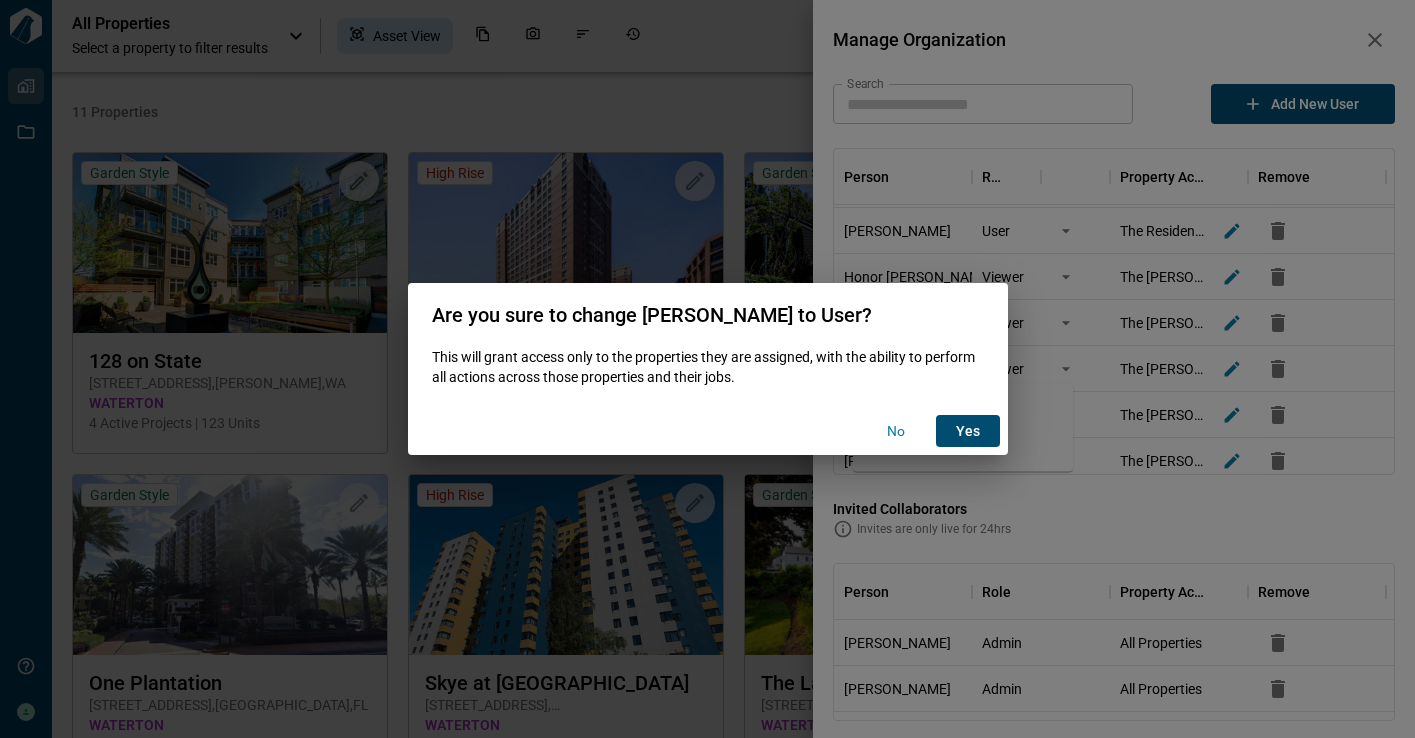 click on "yes" at bounding box center [968, 431] 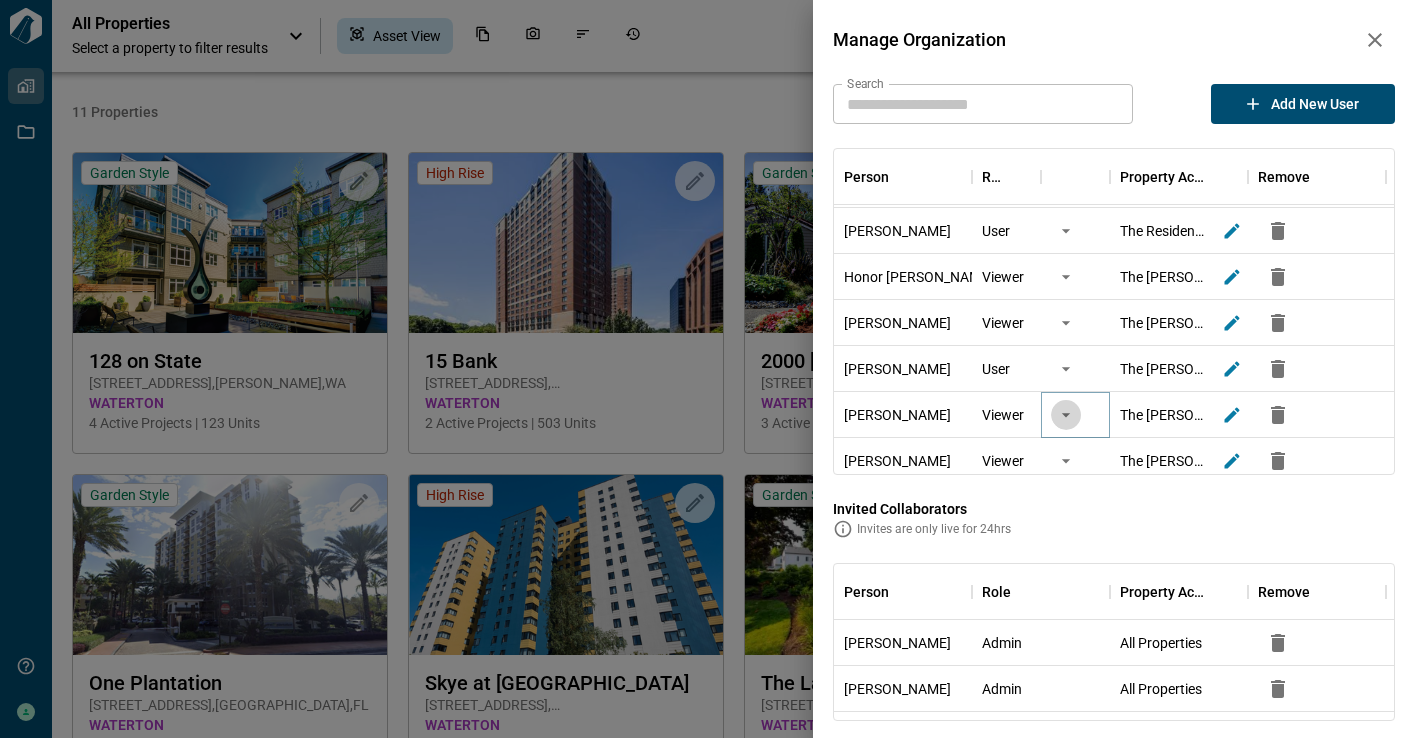 click 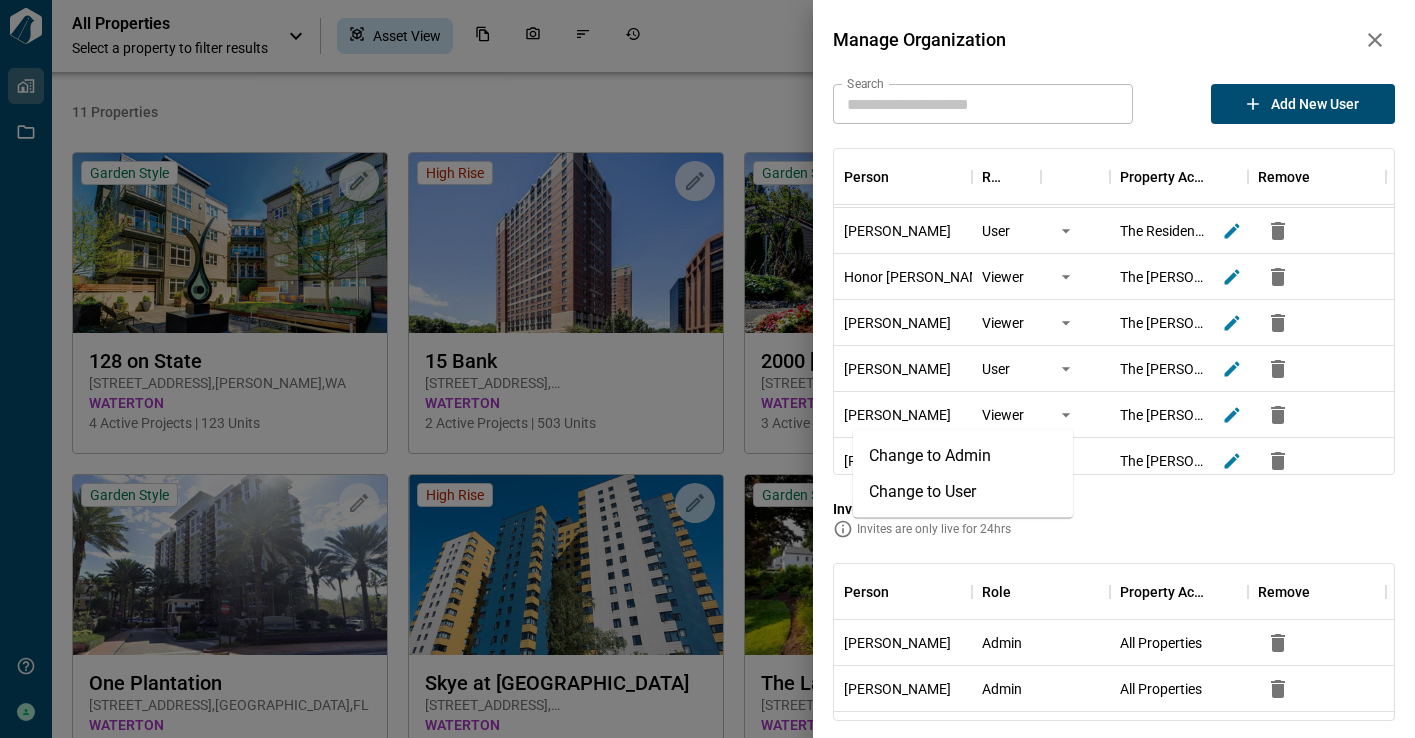 click on "Change to User" at bounding box center (963, 492) 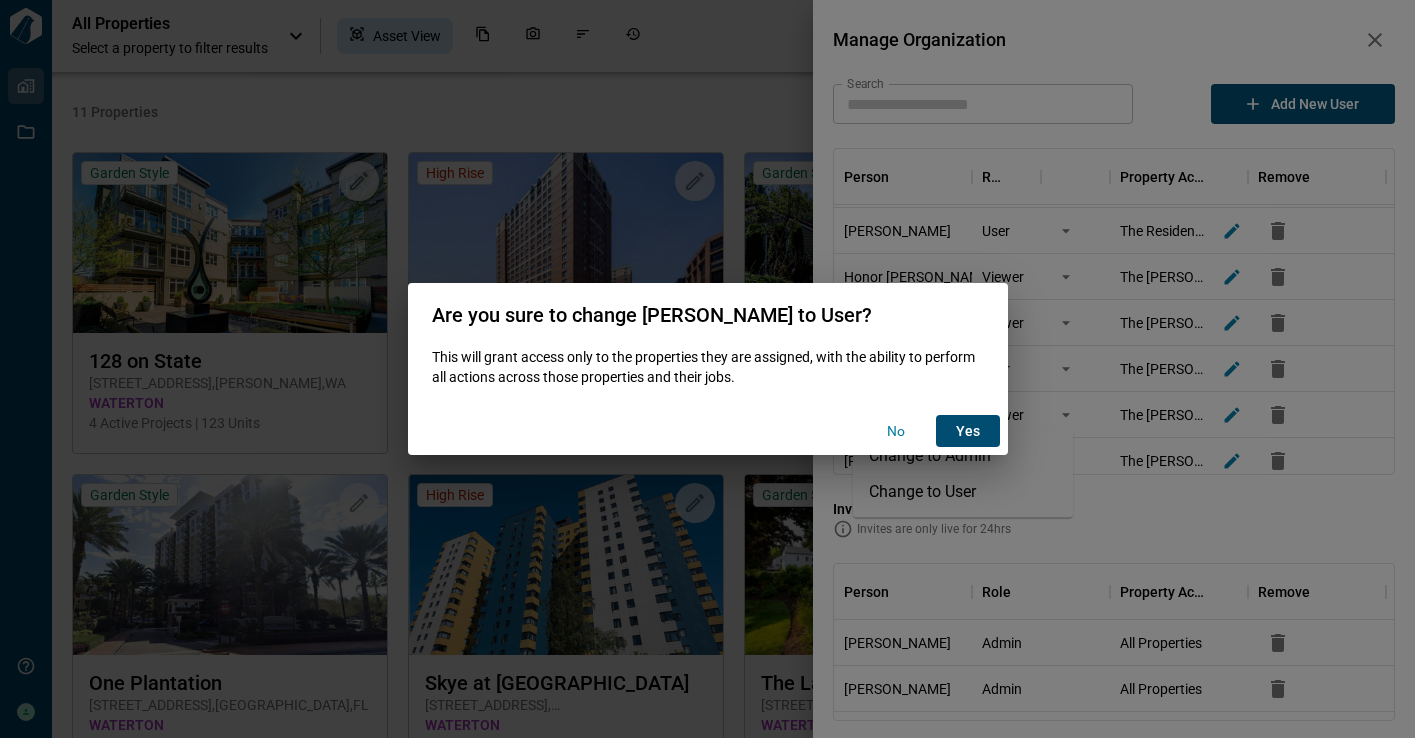 click on "yes" at bounding box center (968, 431) 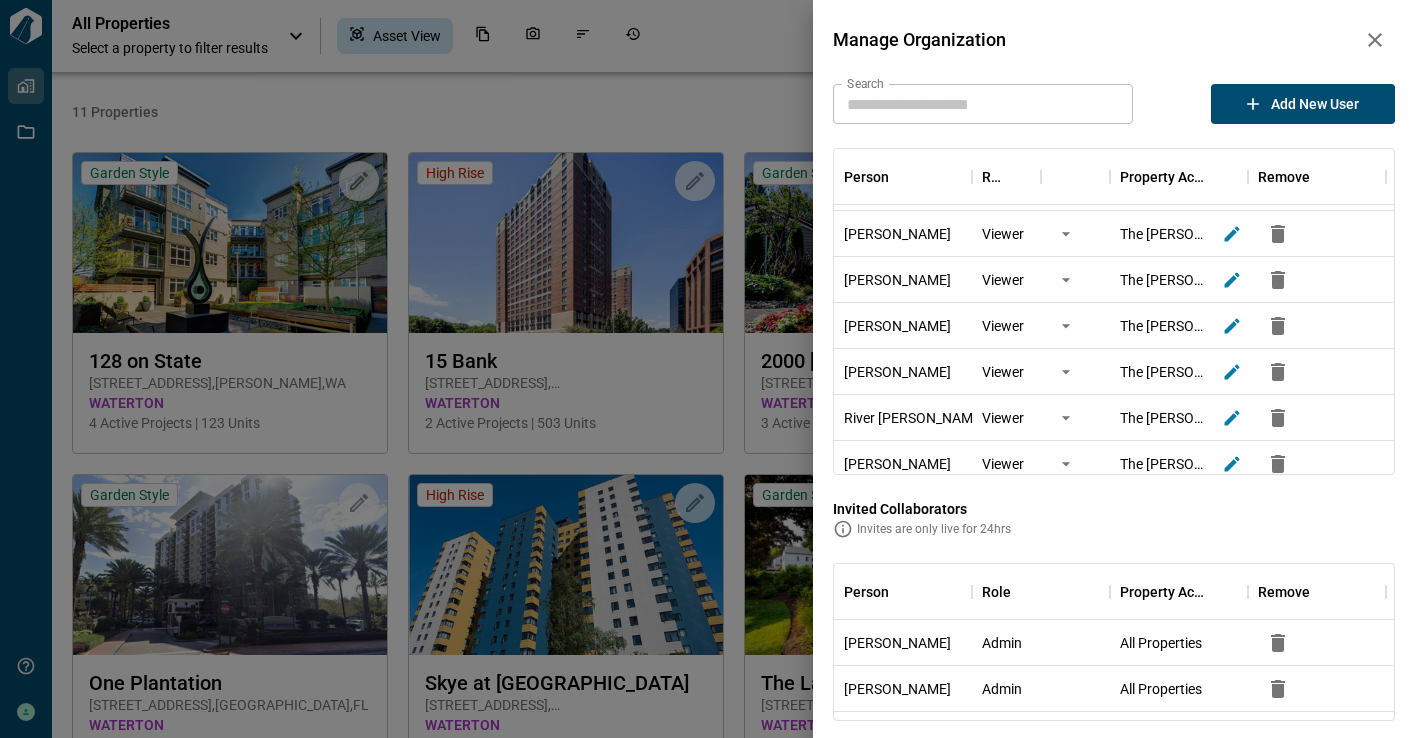 scroll, scrollTop: 547, scrollLeft: 0, axis: vertical 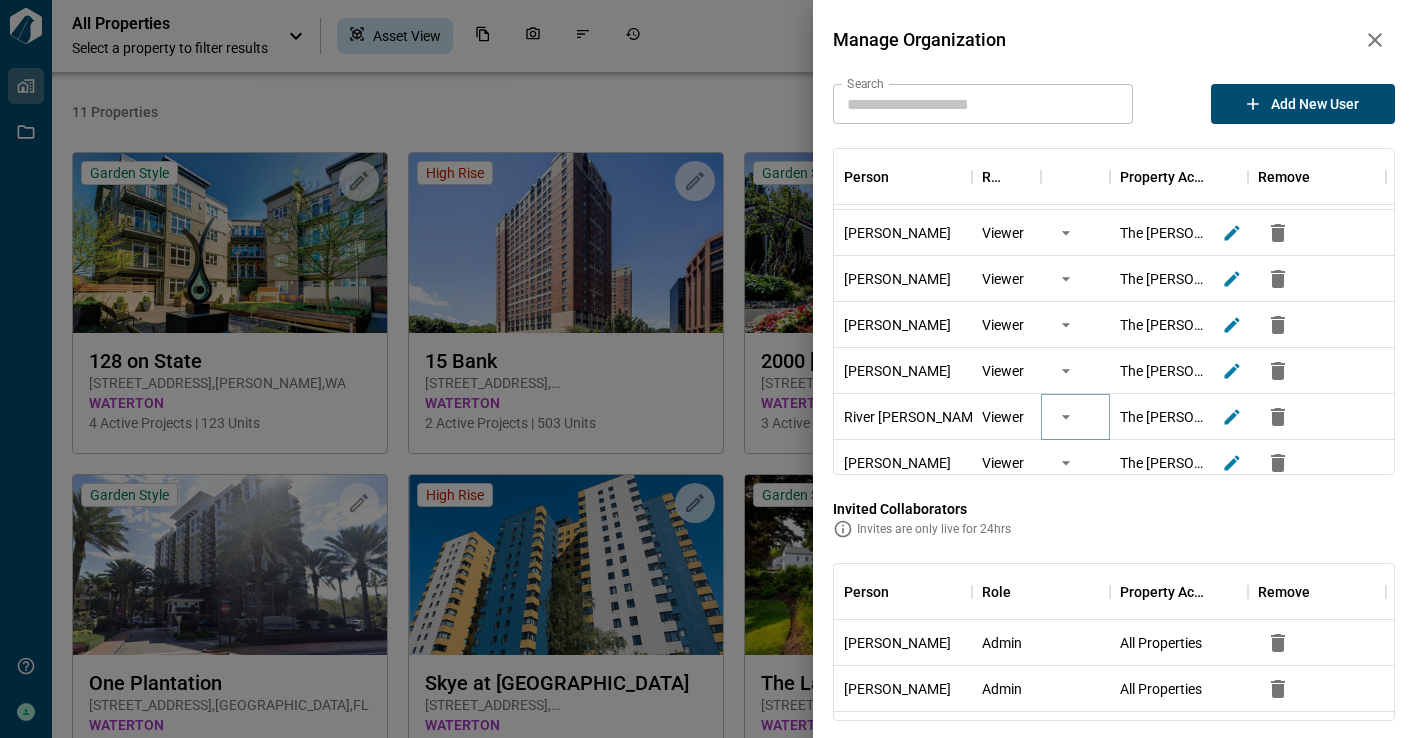 click 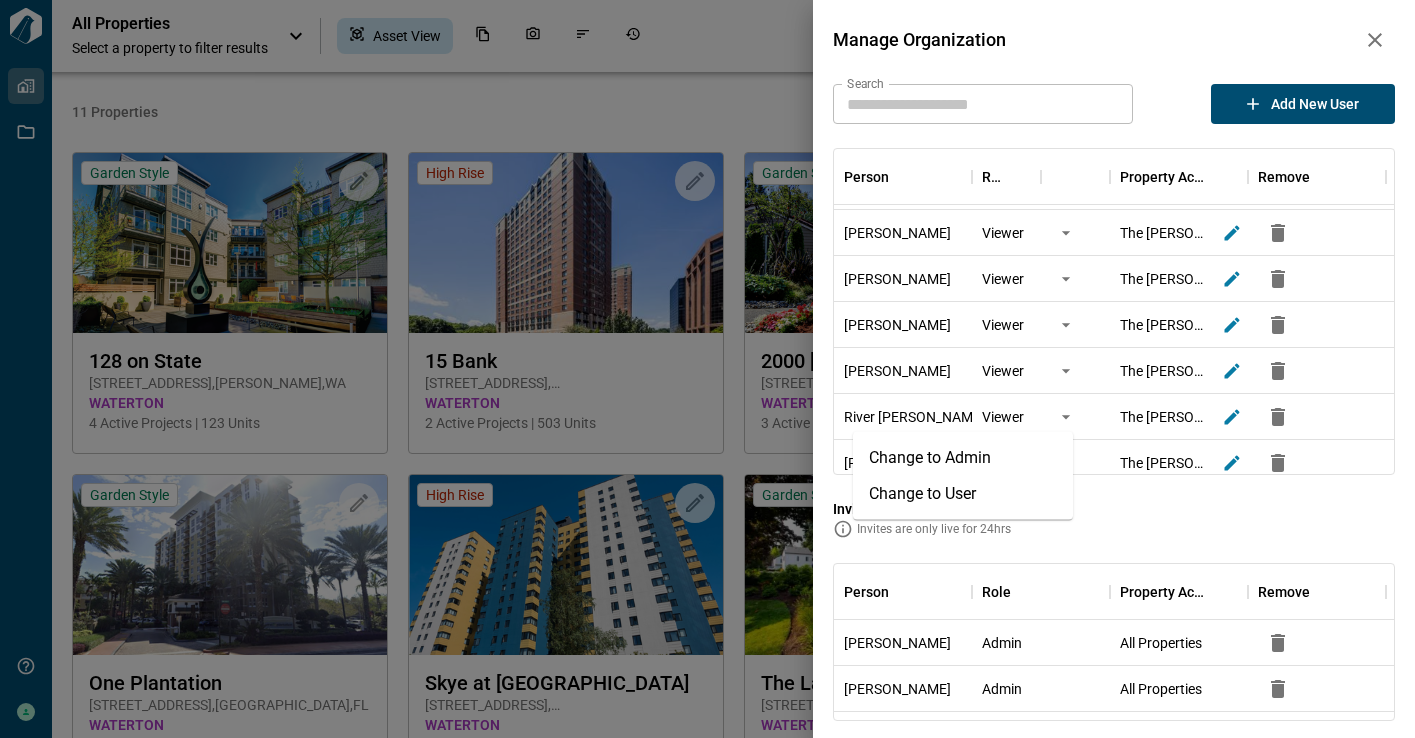 click on "Change to User" at bounding box center (963, 494) 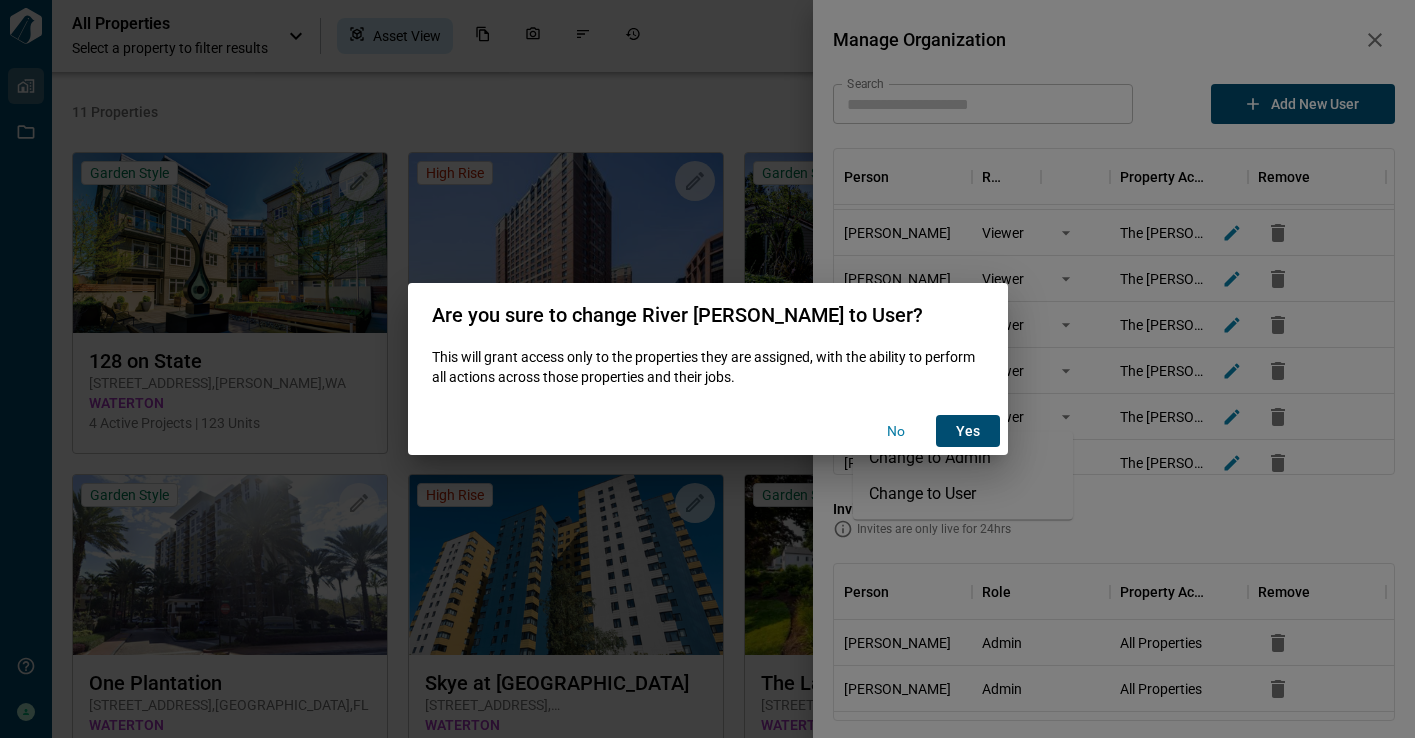 click on "yes" at bounding box center [968, 431] 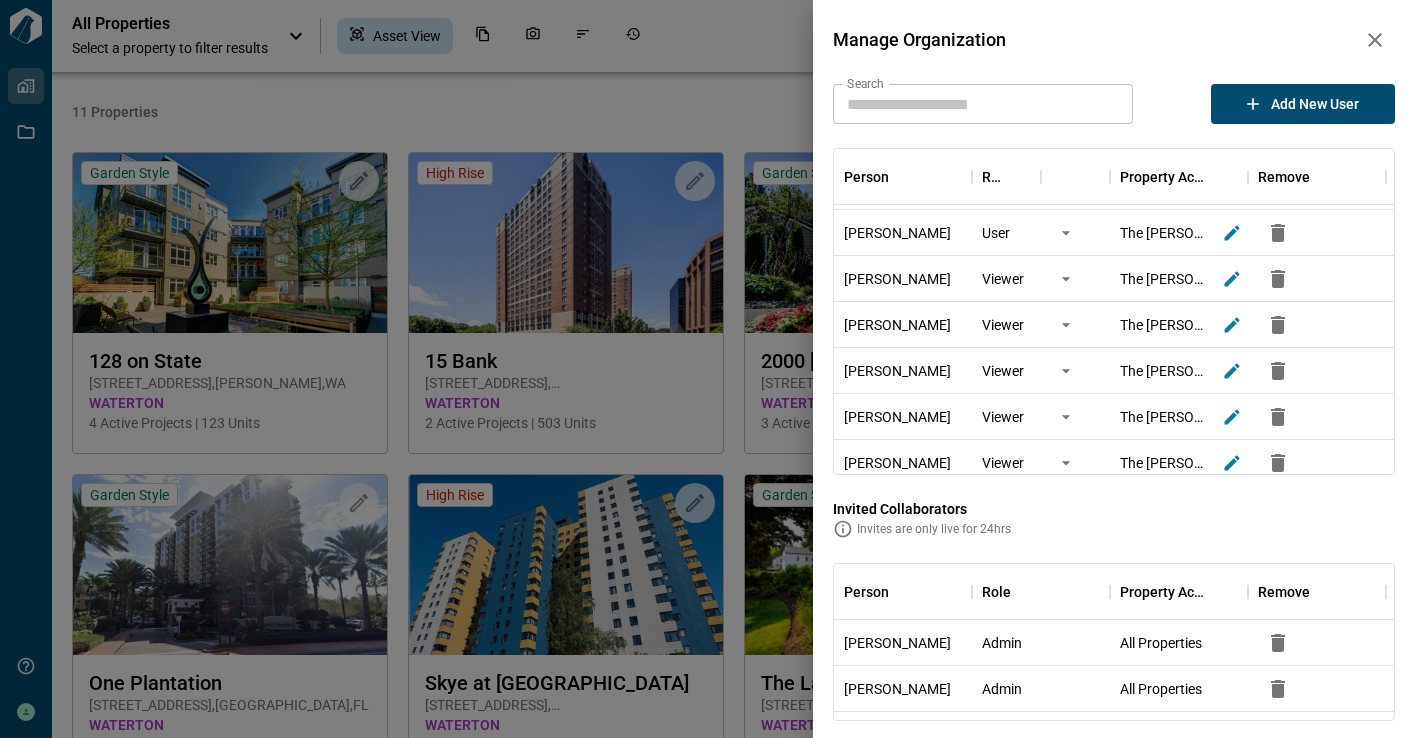 scroll, scrollTop: 559, scrollLeft: 0, axis: vertical 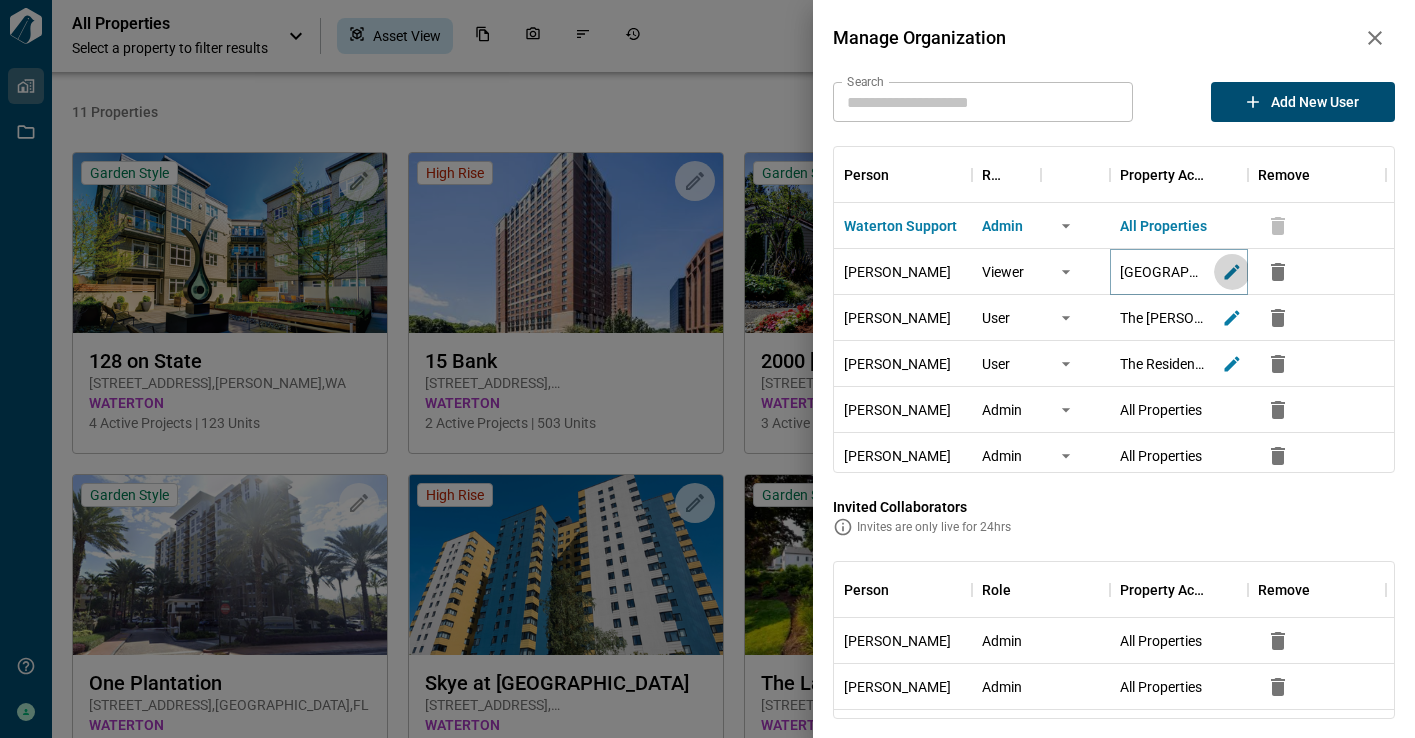 click 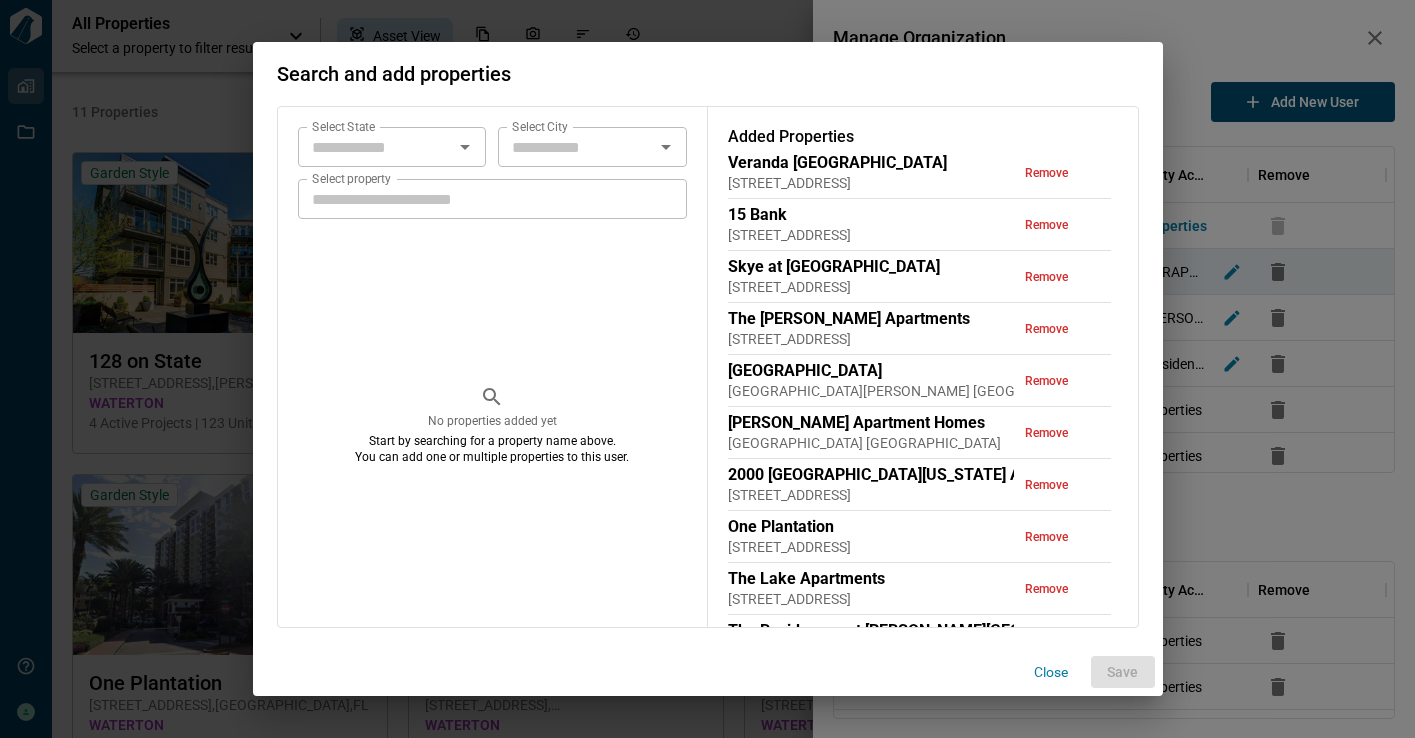 scroll, scrollTop: 92, scrollLeft: 0, axis: vertical 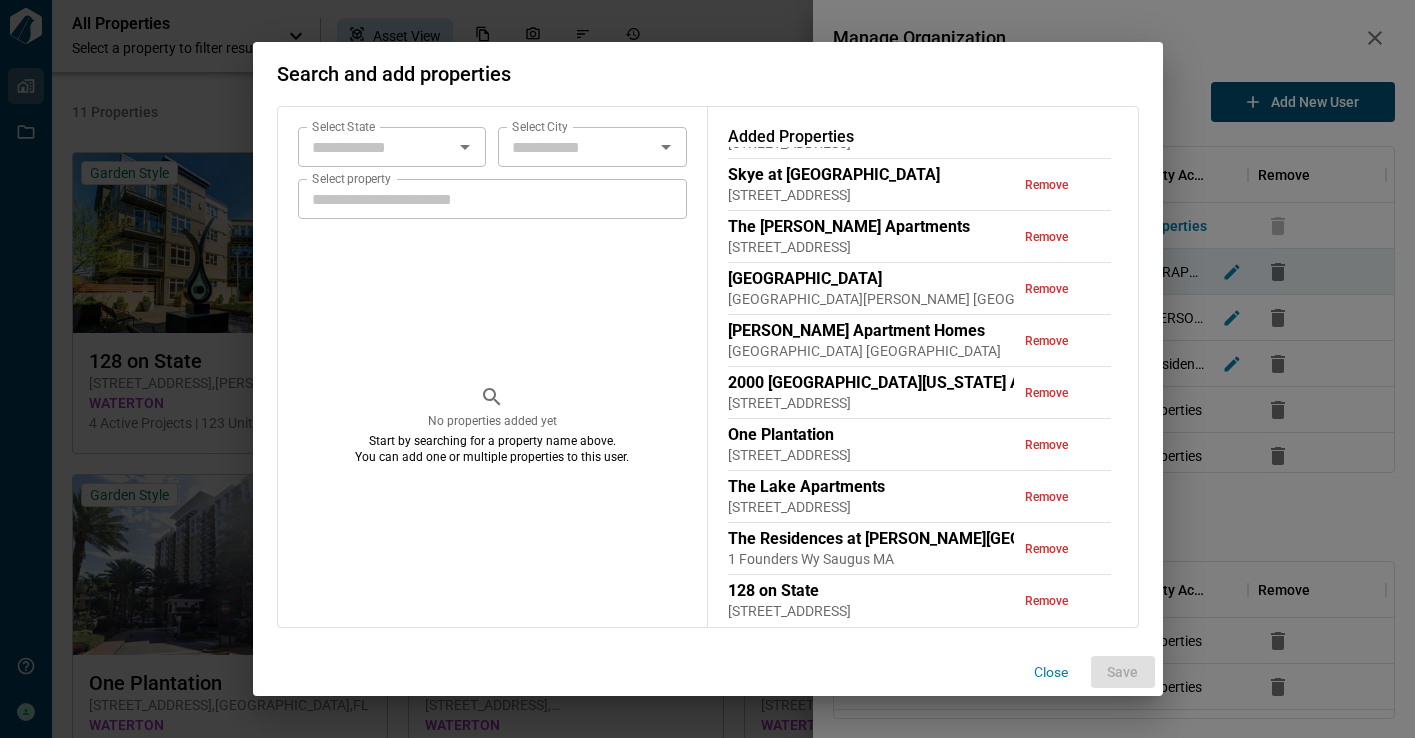 click on "Close" at bounding box center (1051, 672) 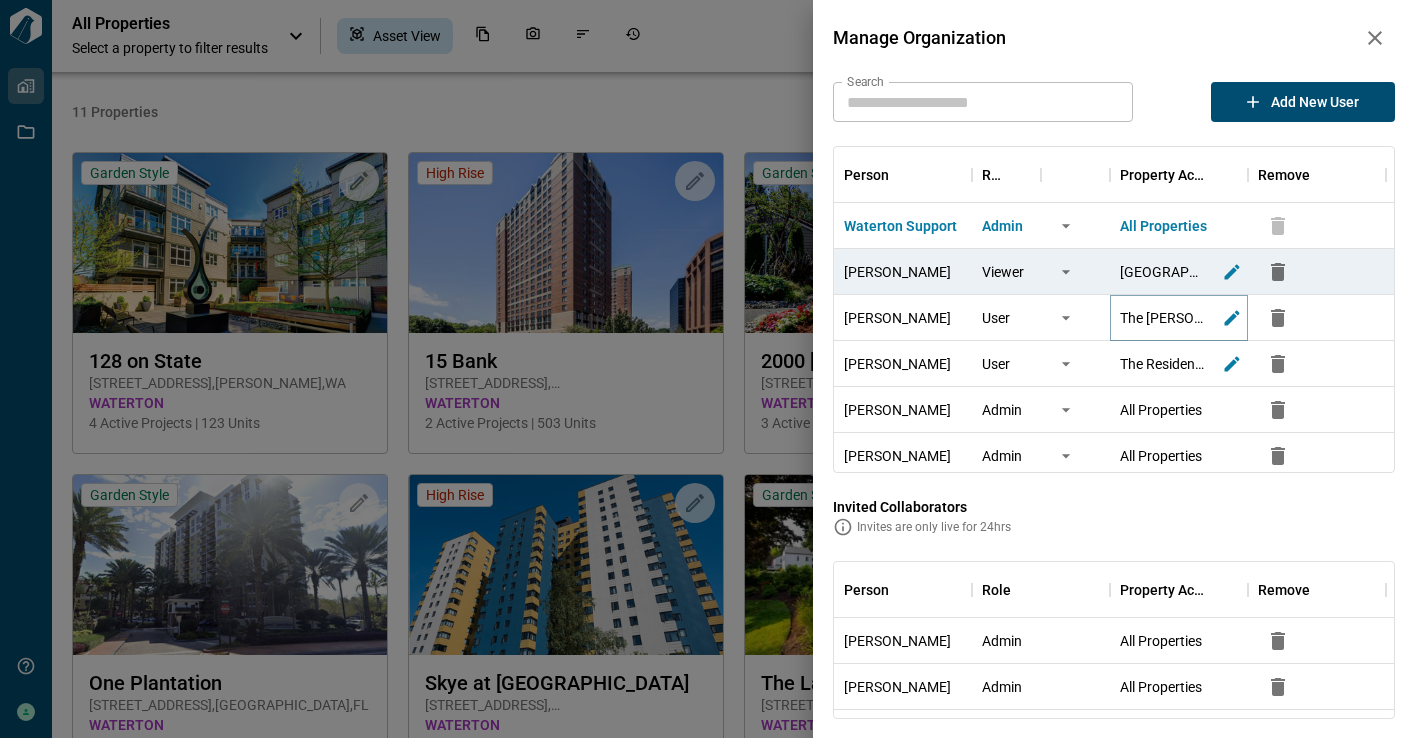 click 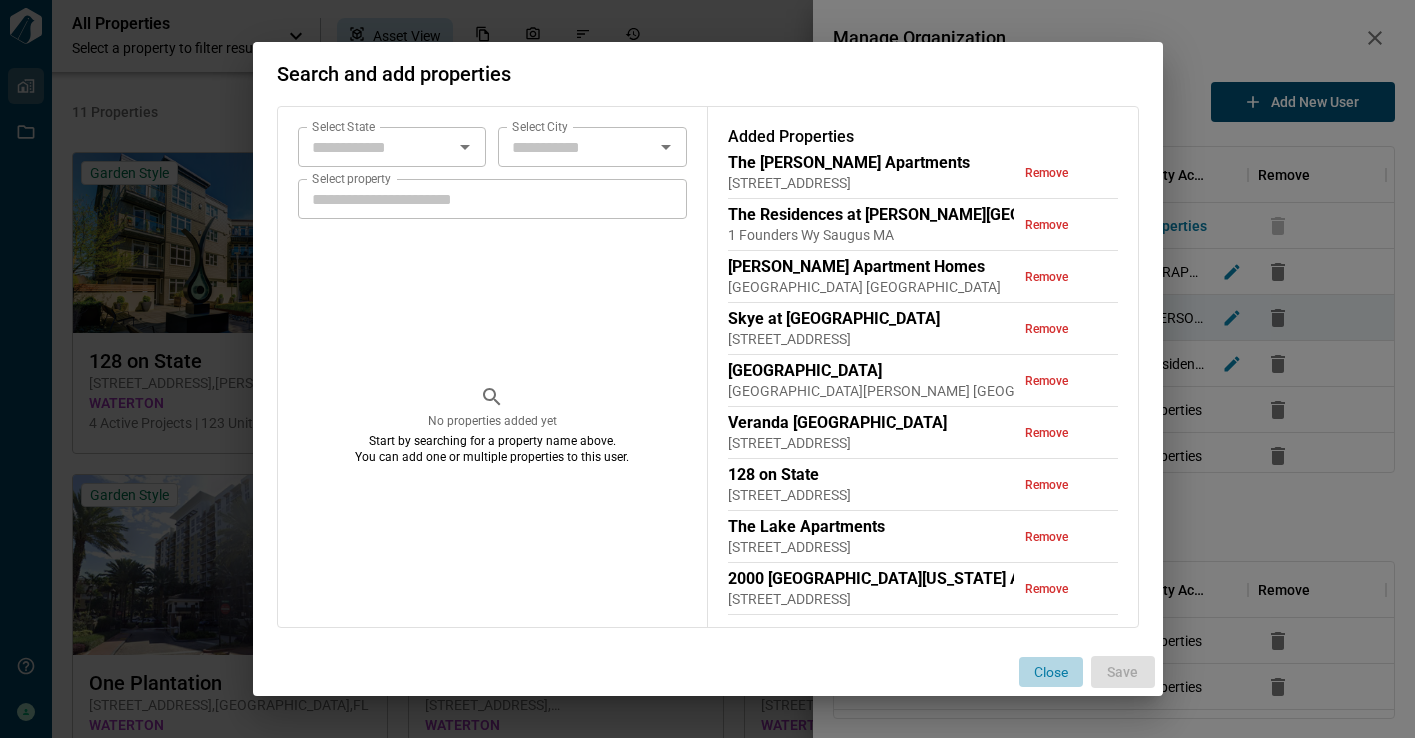 click on "Close" at bounding box center (1051, 672) 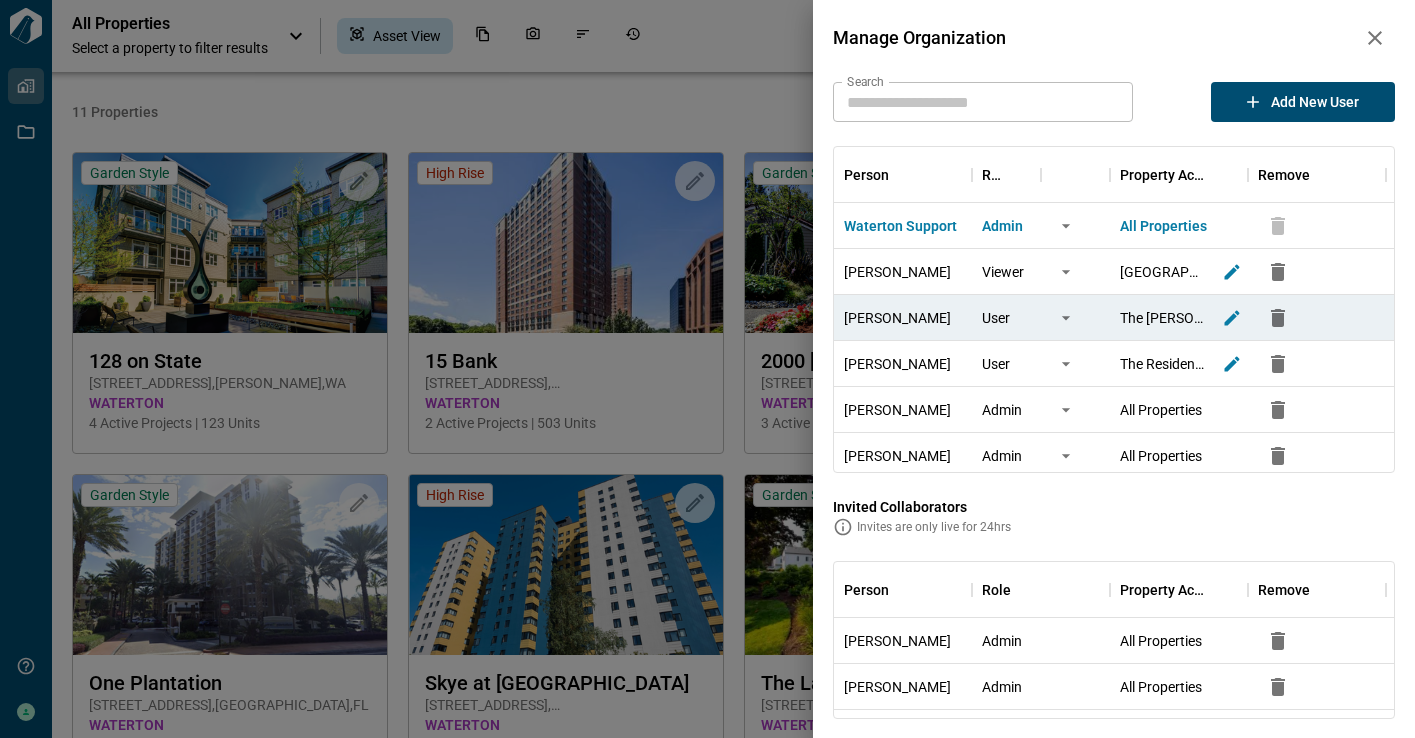 click on "Manage Organization" at bounding box center (1114, 38) 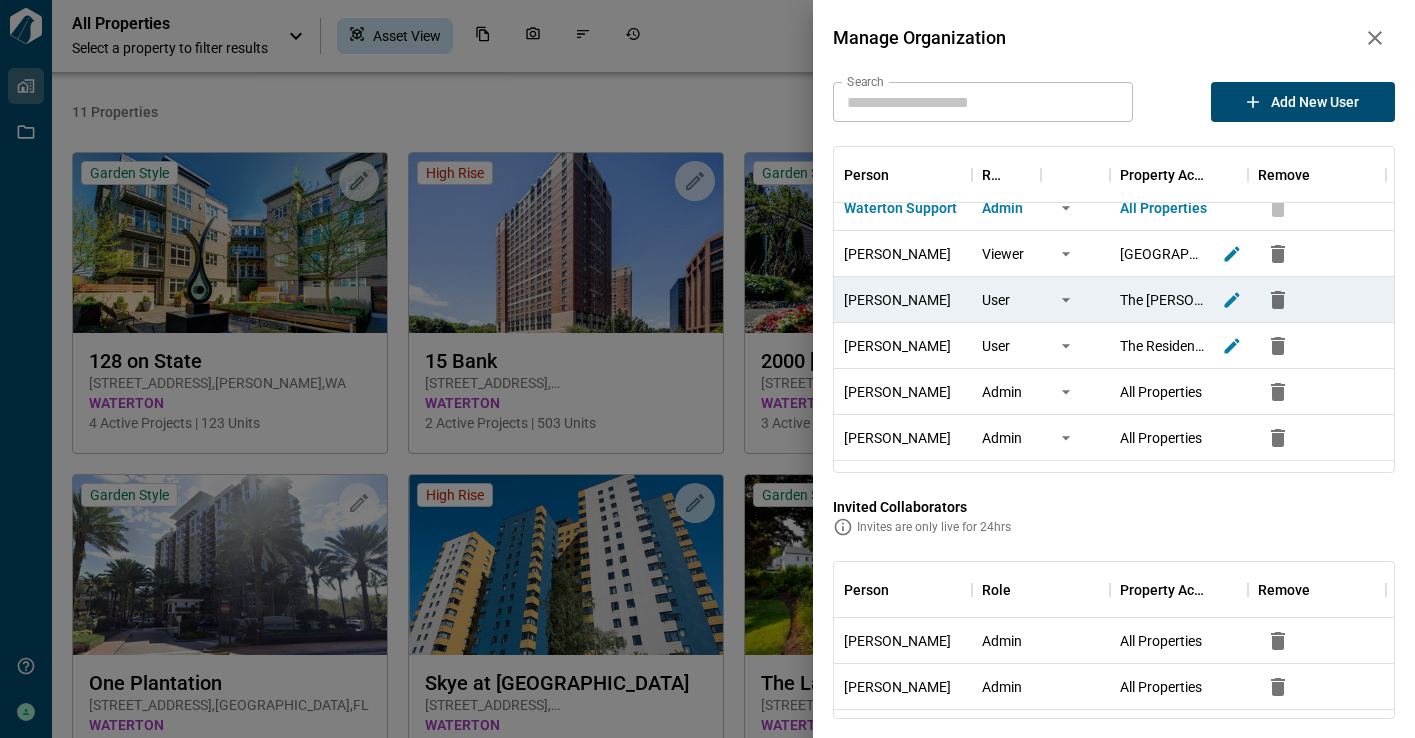 scroll, scrollTop: 22, scrollLeft: 0, axis: vertical 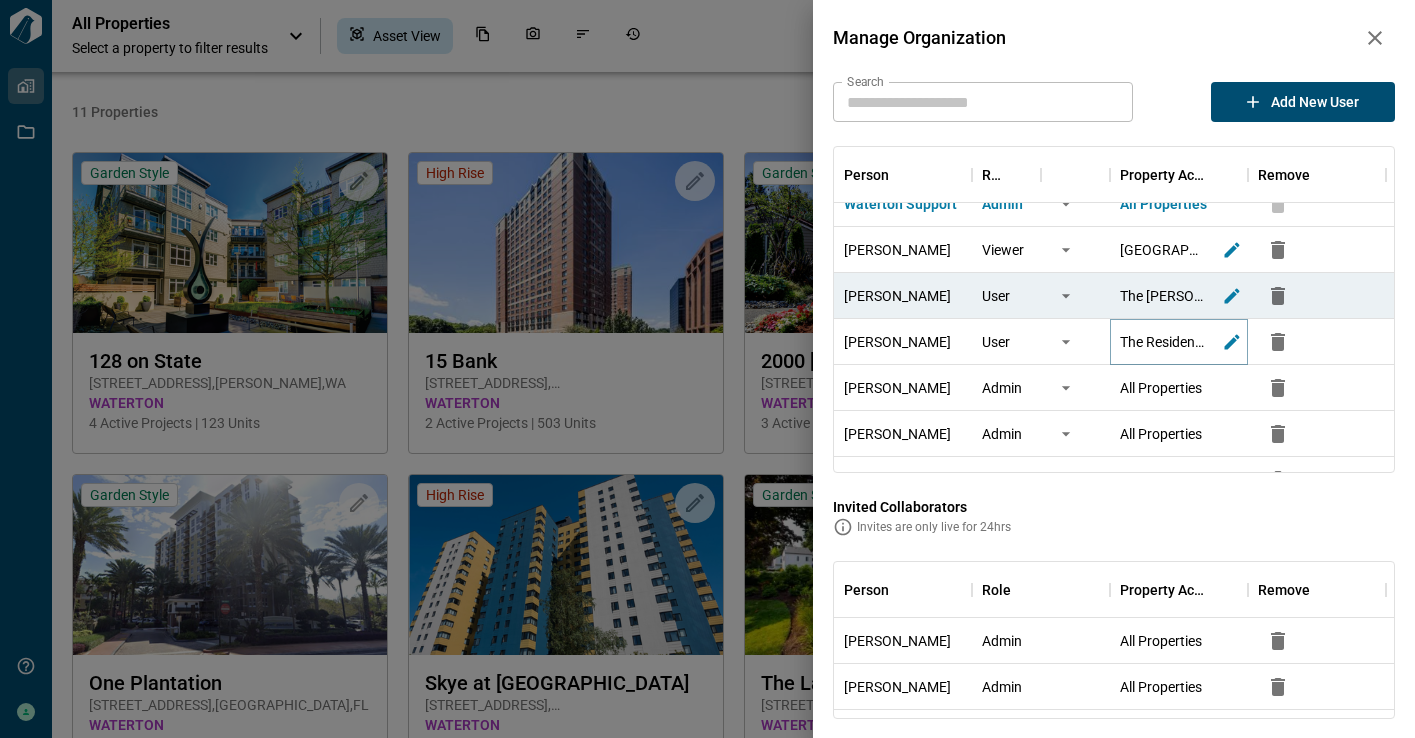 click 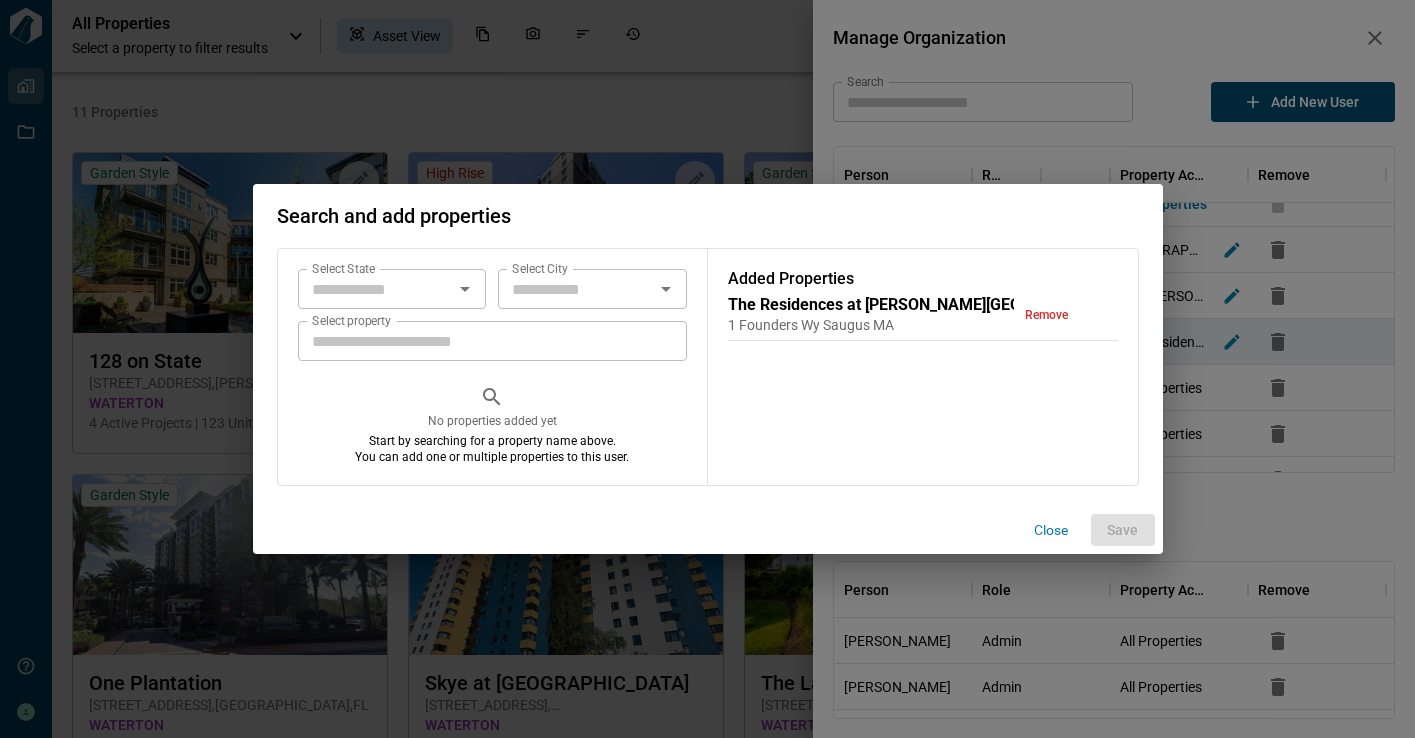 click on "Close" at bounding box center [1051, 530] 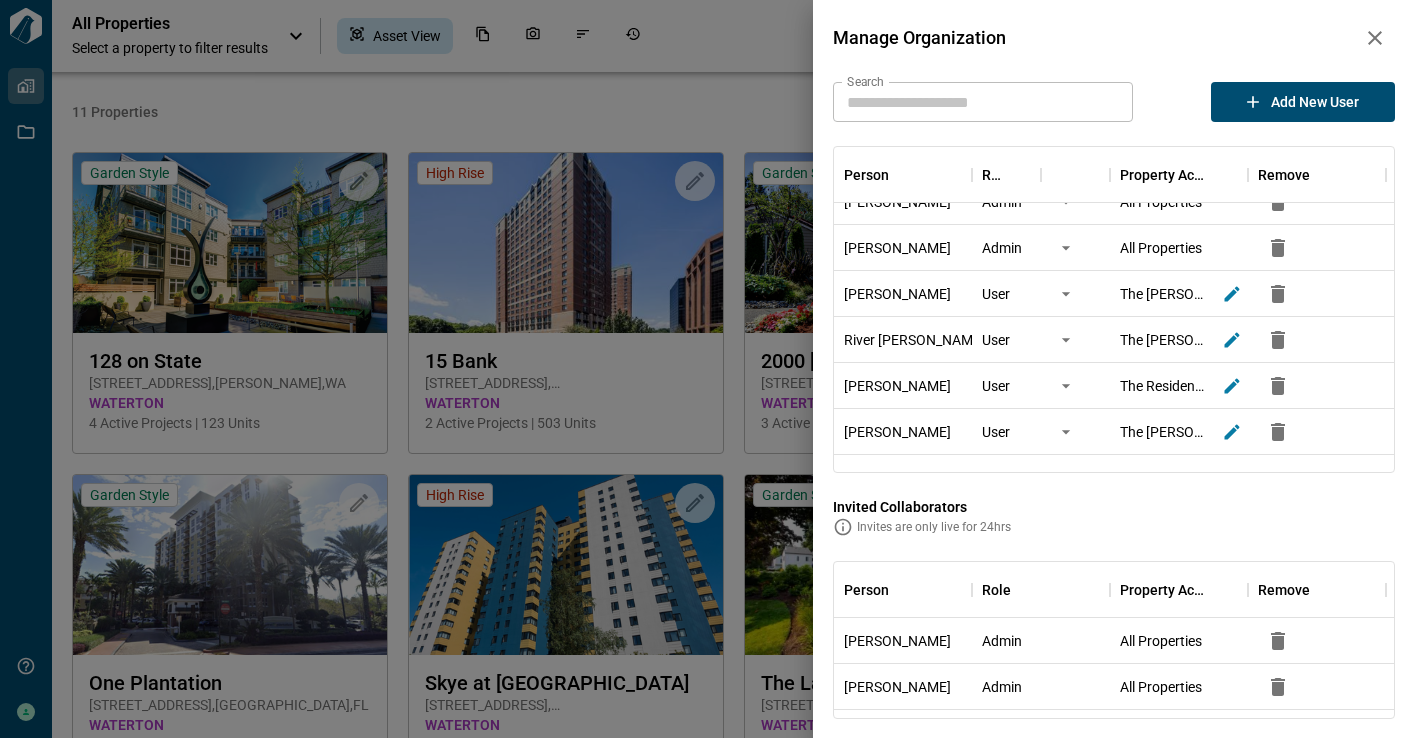 scroll, scrollTop: 0, scrollLeft: 0, axis: both 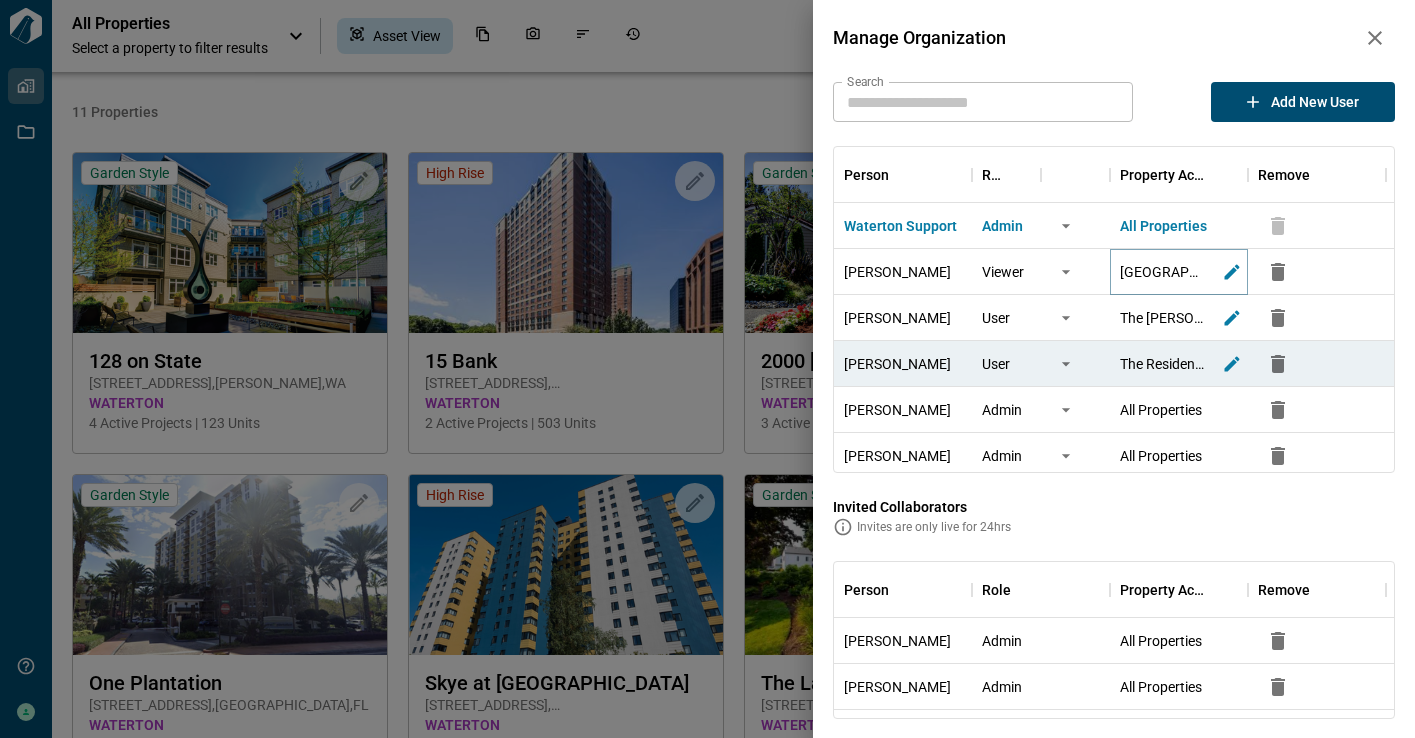 click 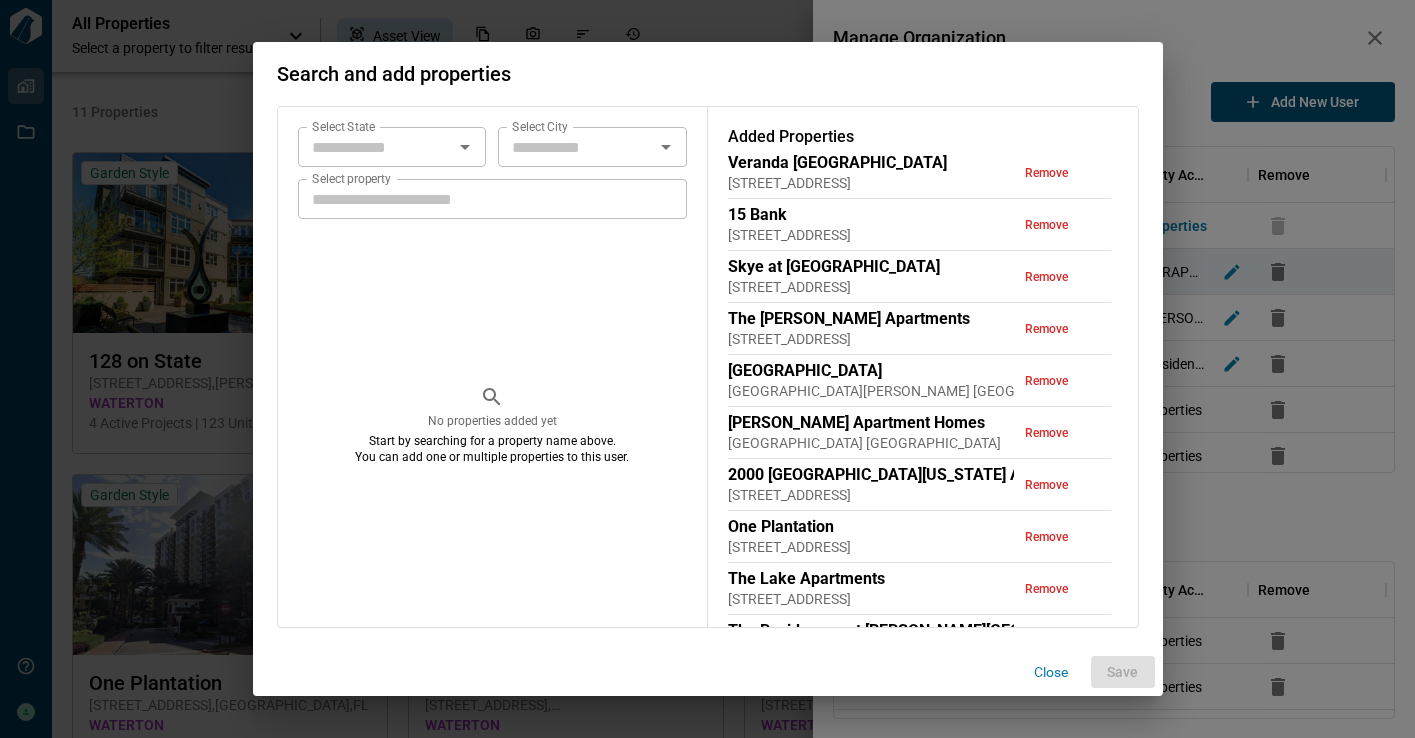scroll, scrollTop: 92, scrollLeft: 0, axis: vertical 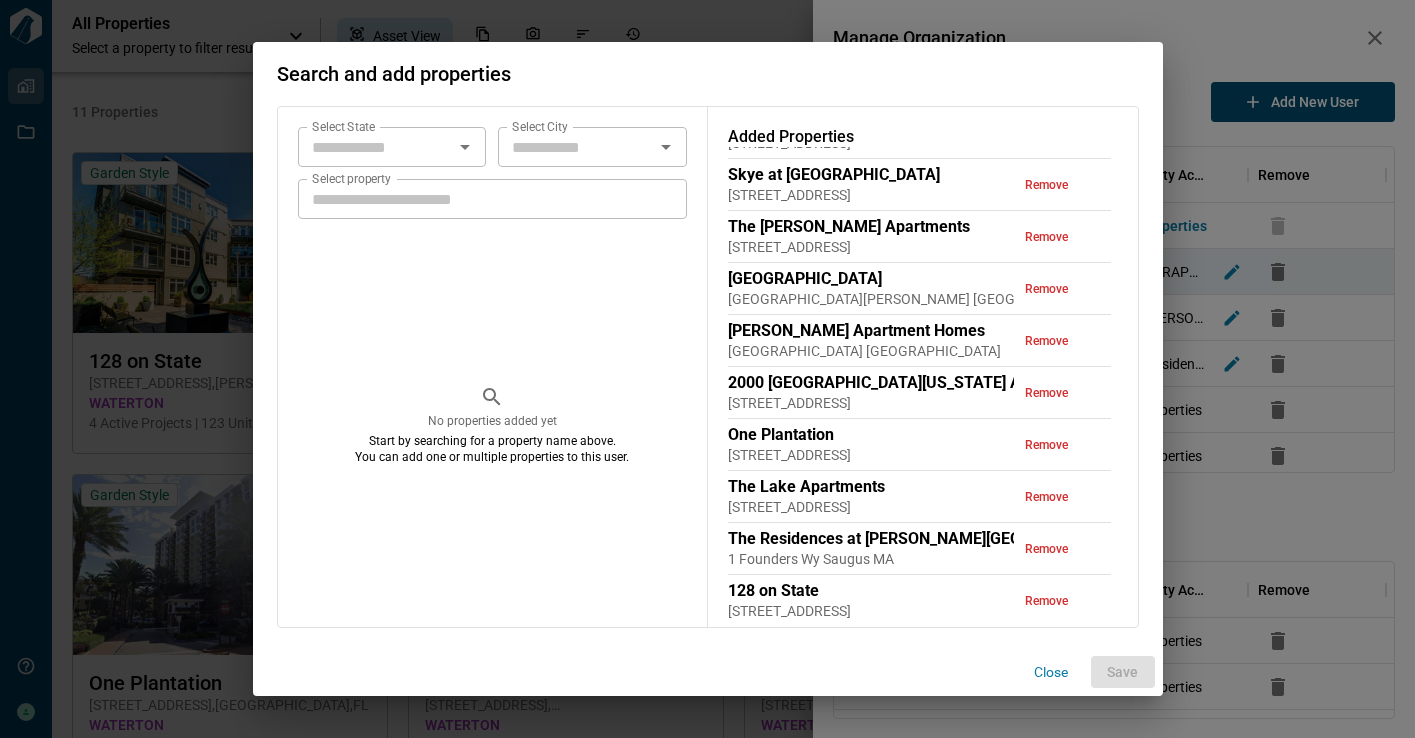 click on "Close" at bounding box center [1051, 672] 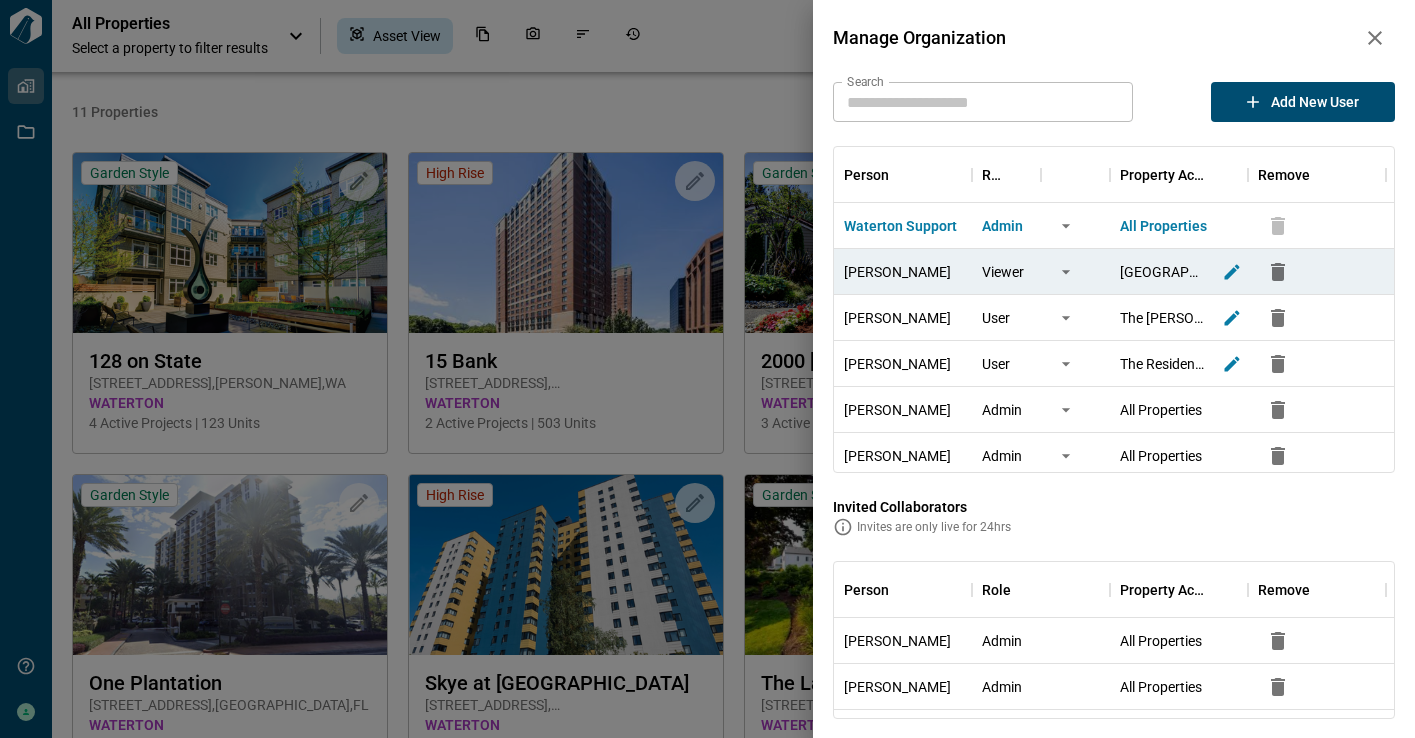 click on "Manage Organization" at bounding box center (1114, 38) 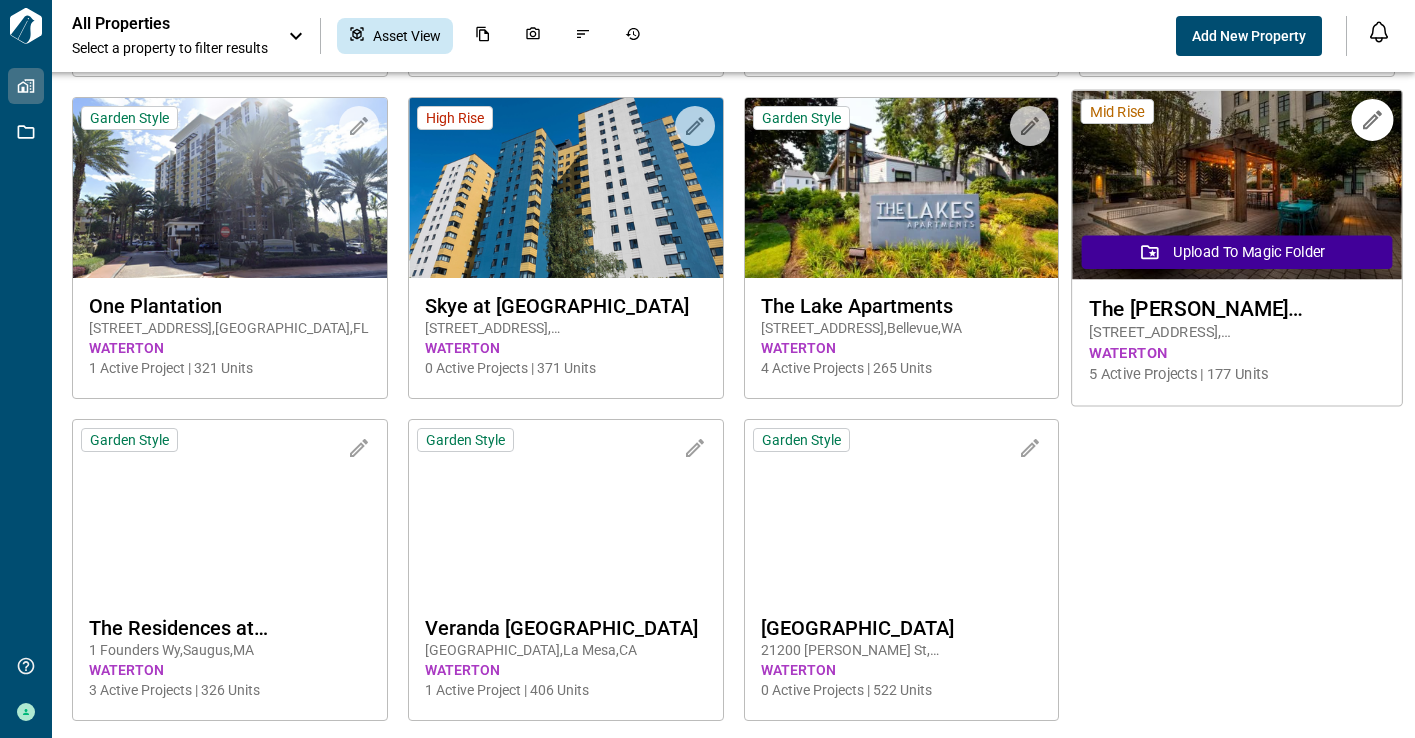 scroll, scrollTop: 380, scrollLeft: 0, axis: vertical 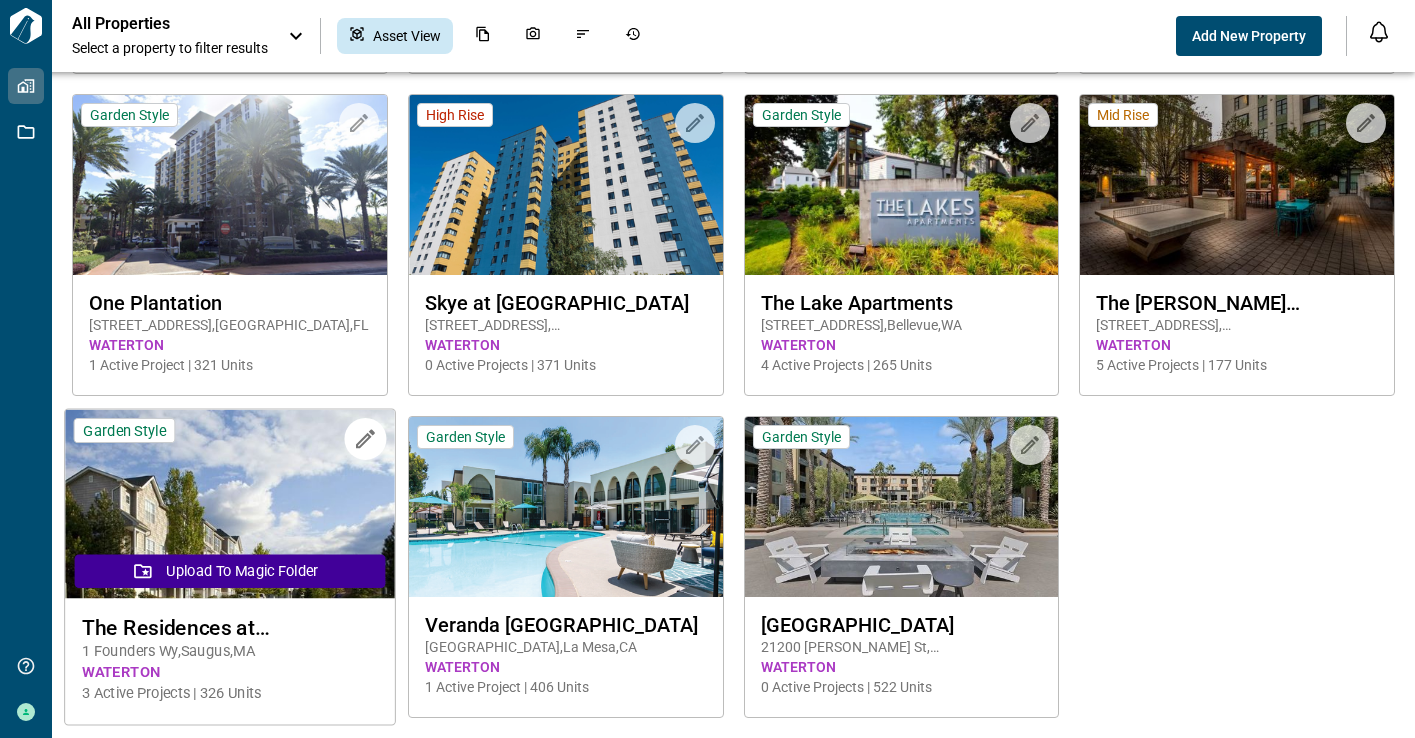 click at bounding box center [229, 504] 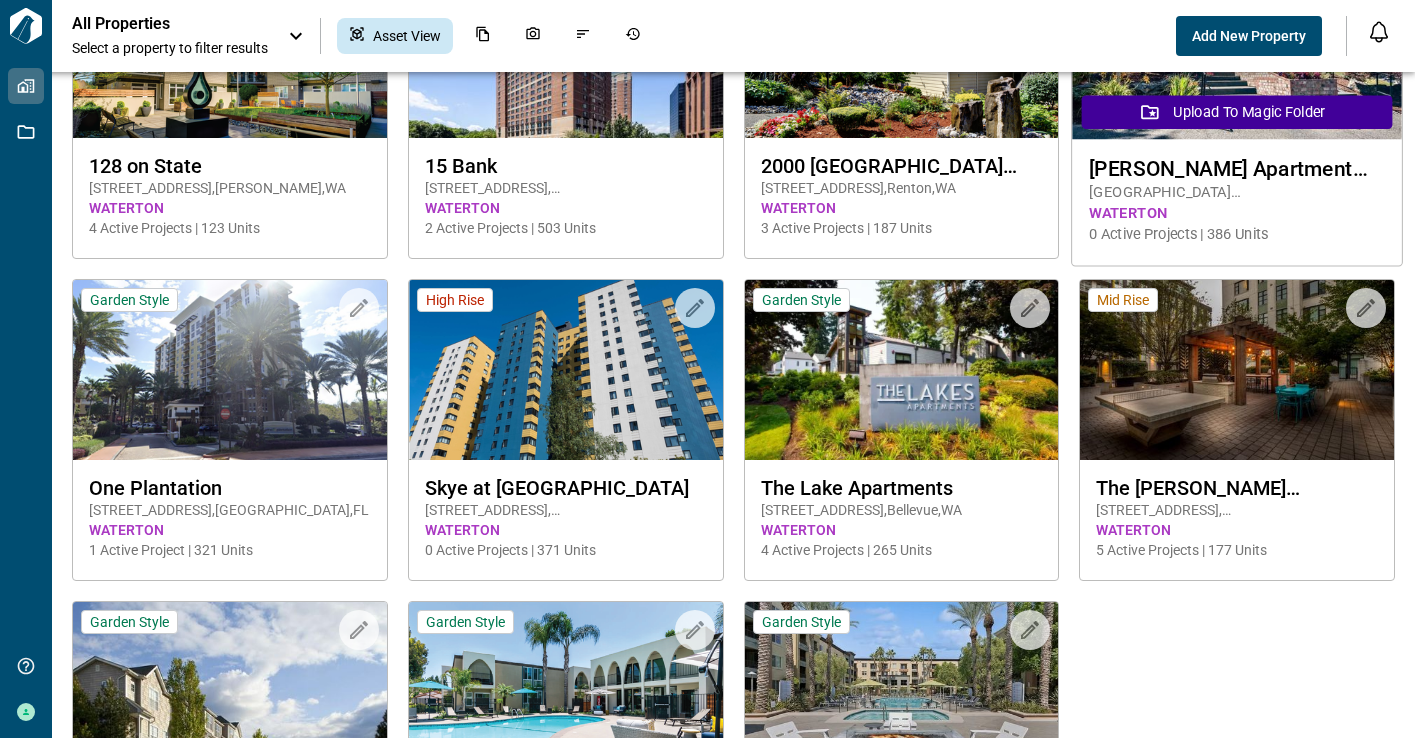 scroll, scrollTop: 380, scrollLeft: 0, axis: vertical 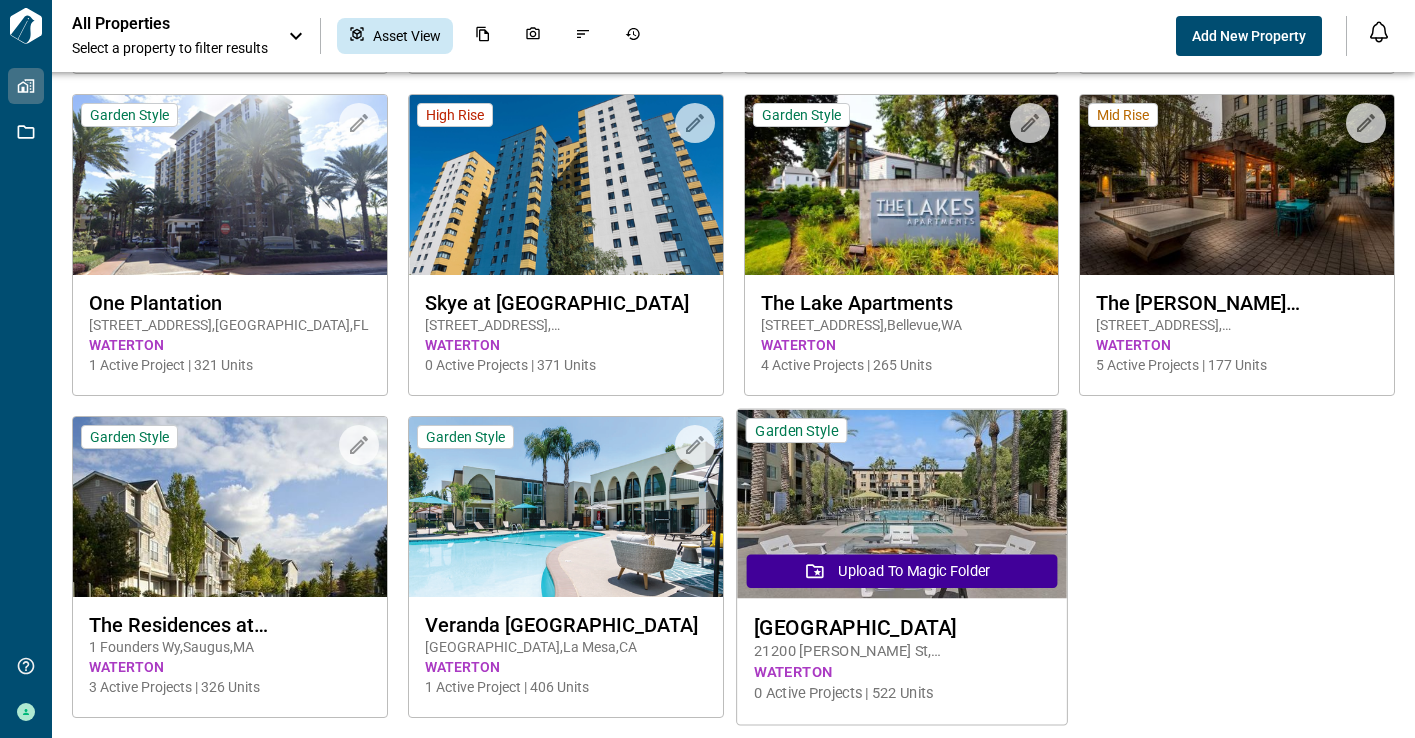 click 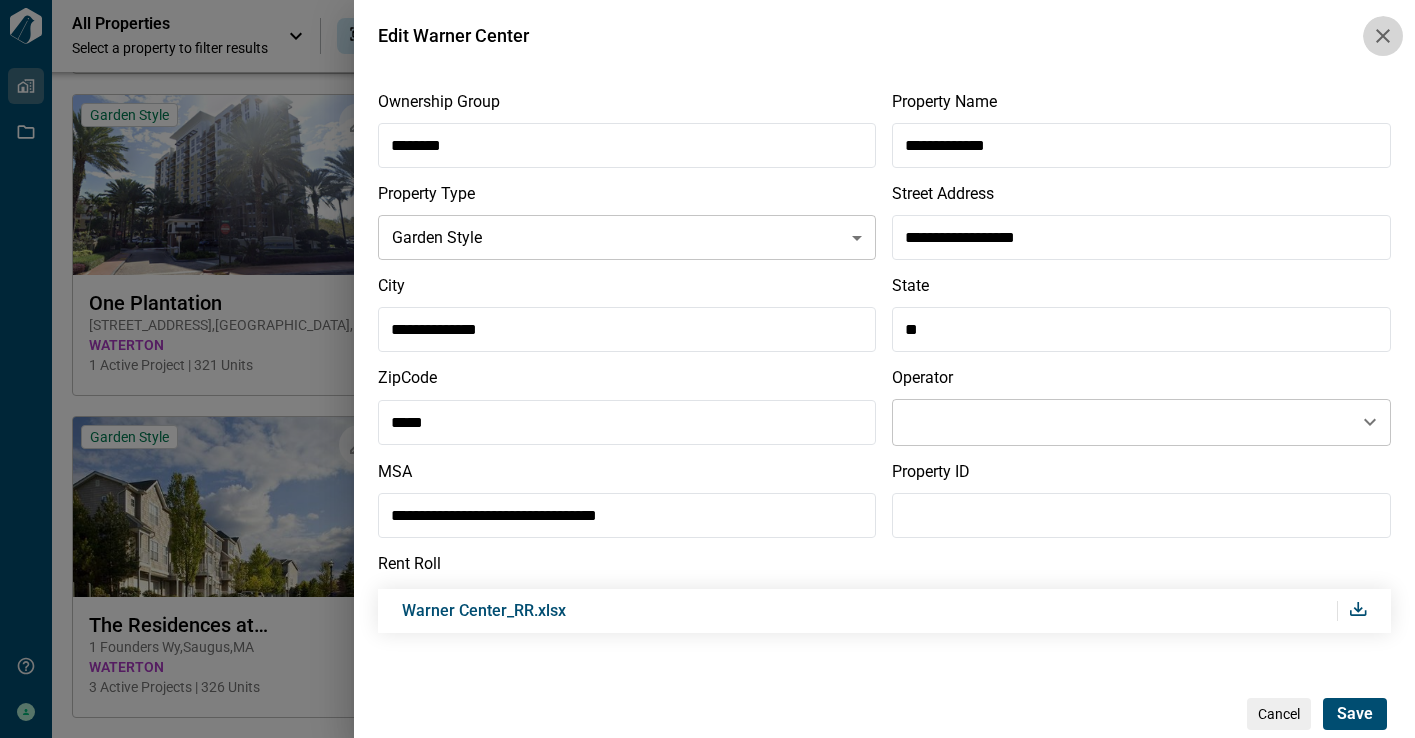 click 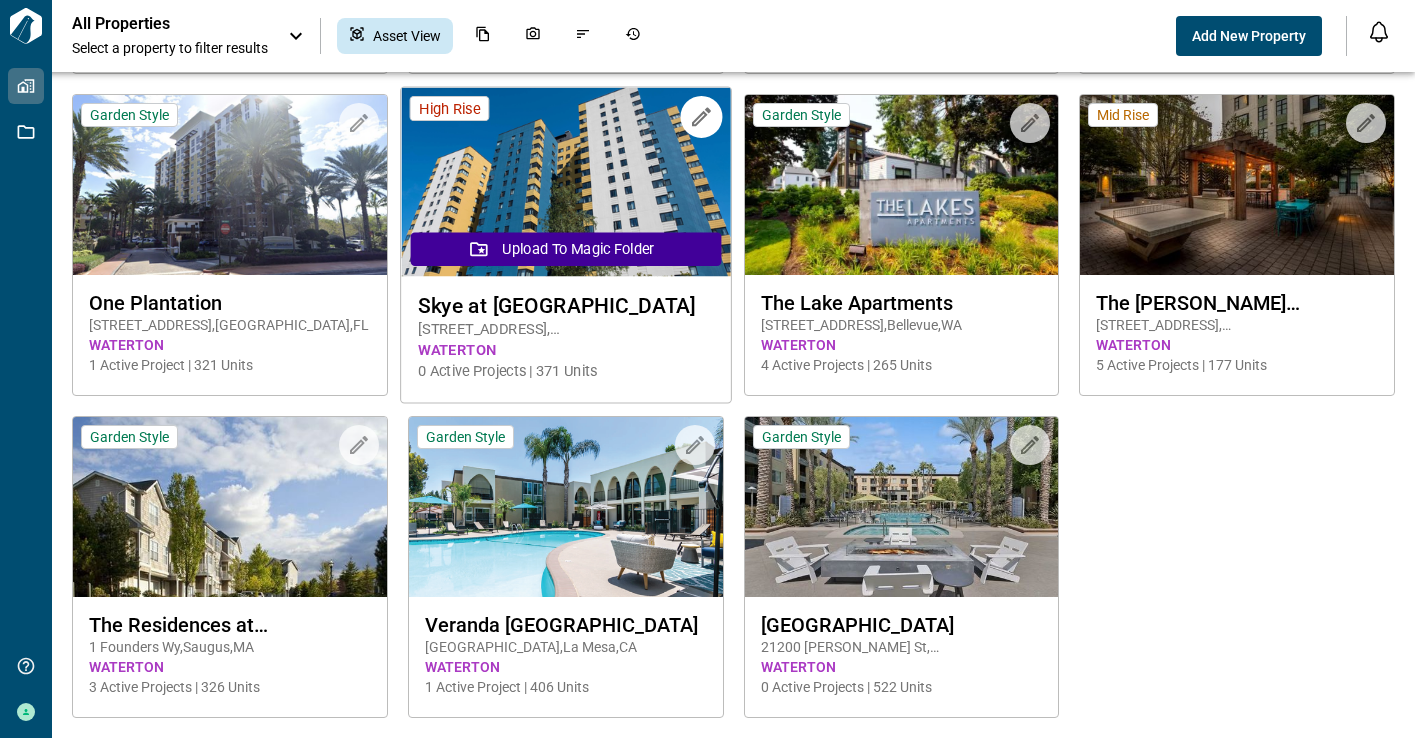 scroll, scrollTop: 0, scrollLeft: 0, axis: both 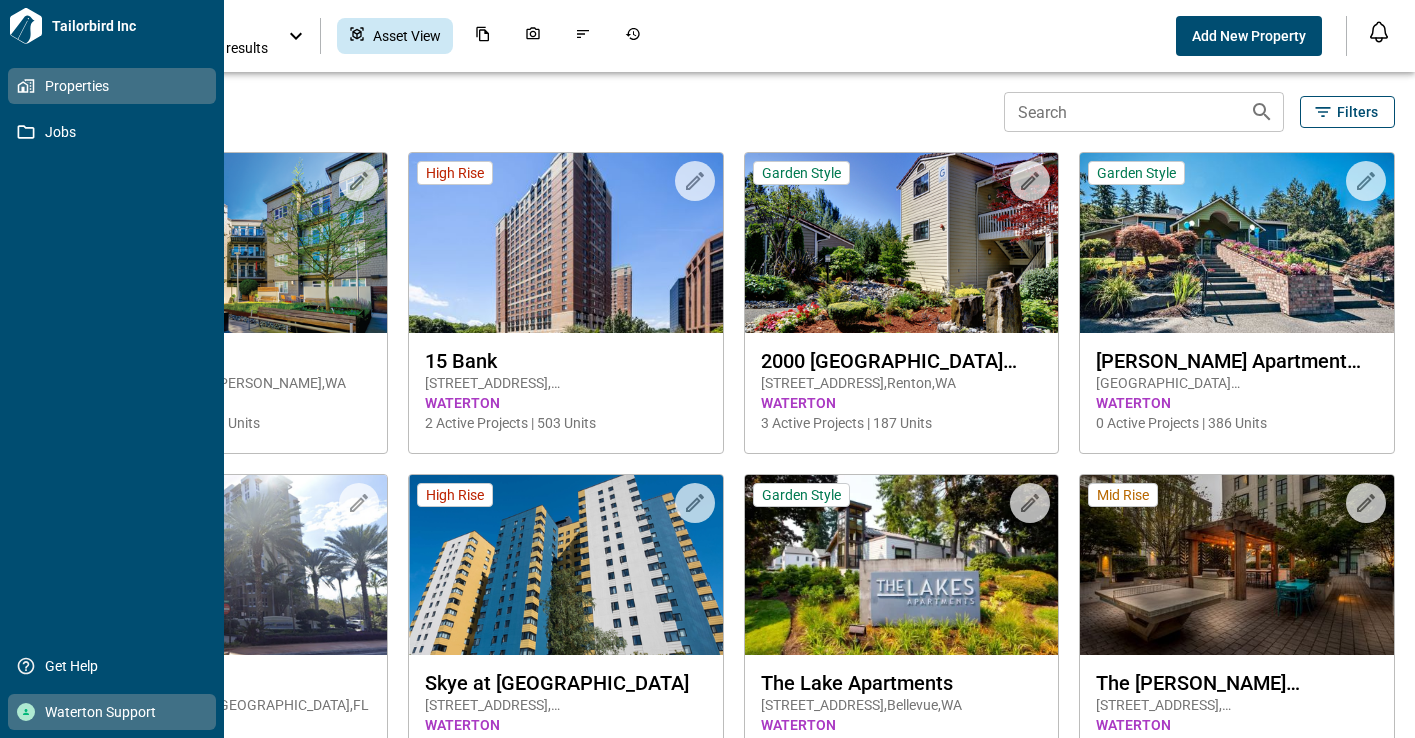 click on "Waterton Support" at bounding box center [116, 712] 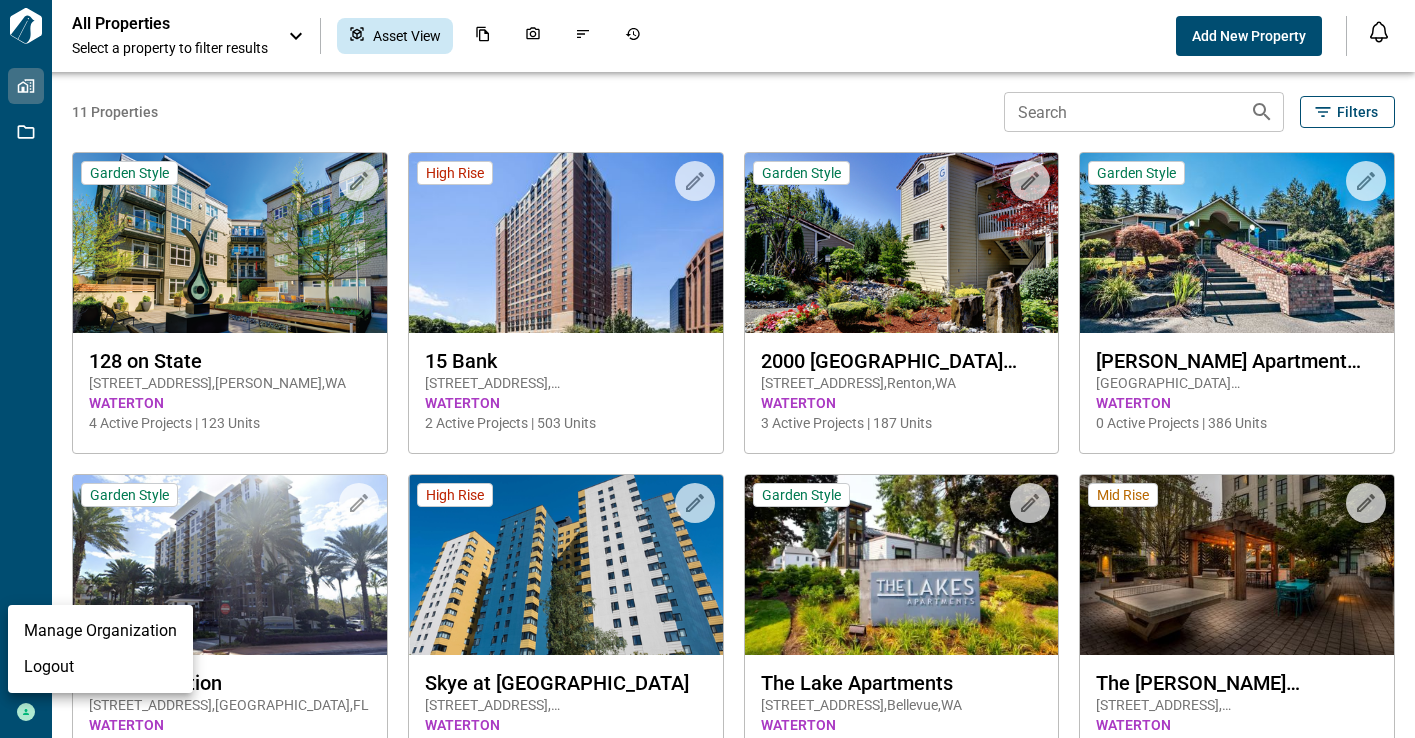 click at bounding box center (707, 369) 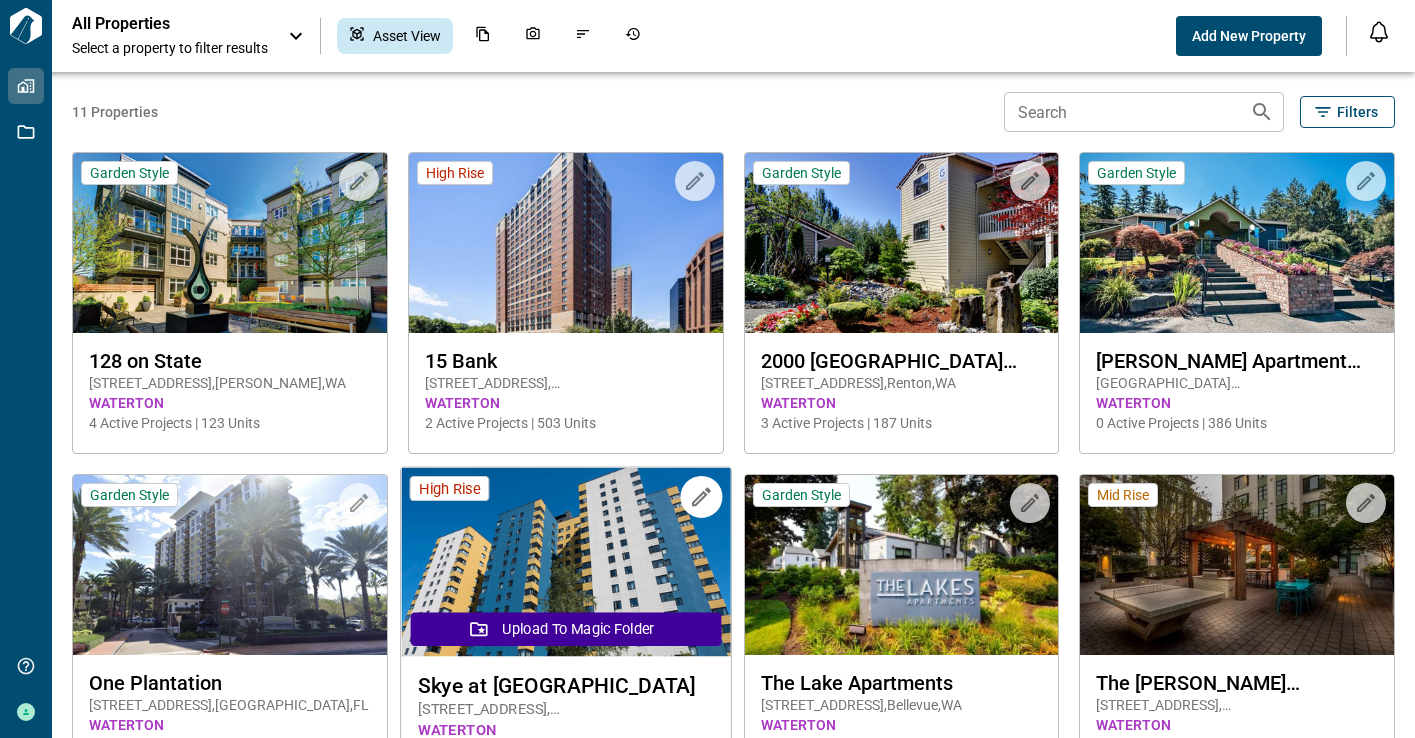 scroll, scrollTop: 122, scrollLeft: 0, axis: vertical 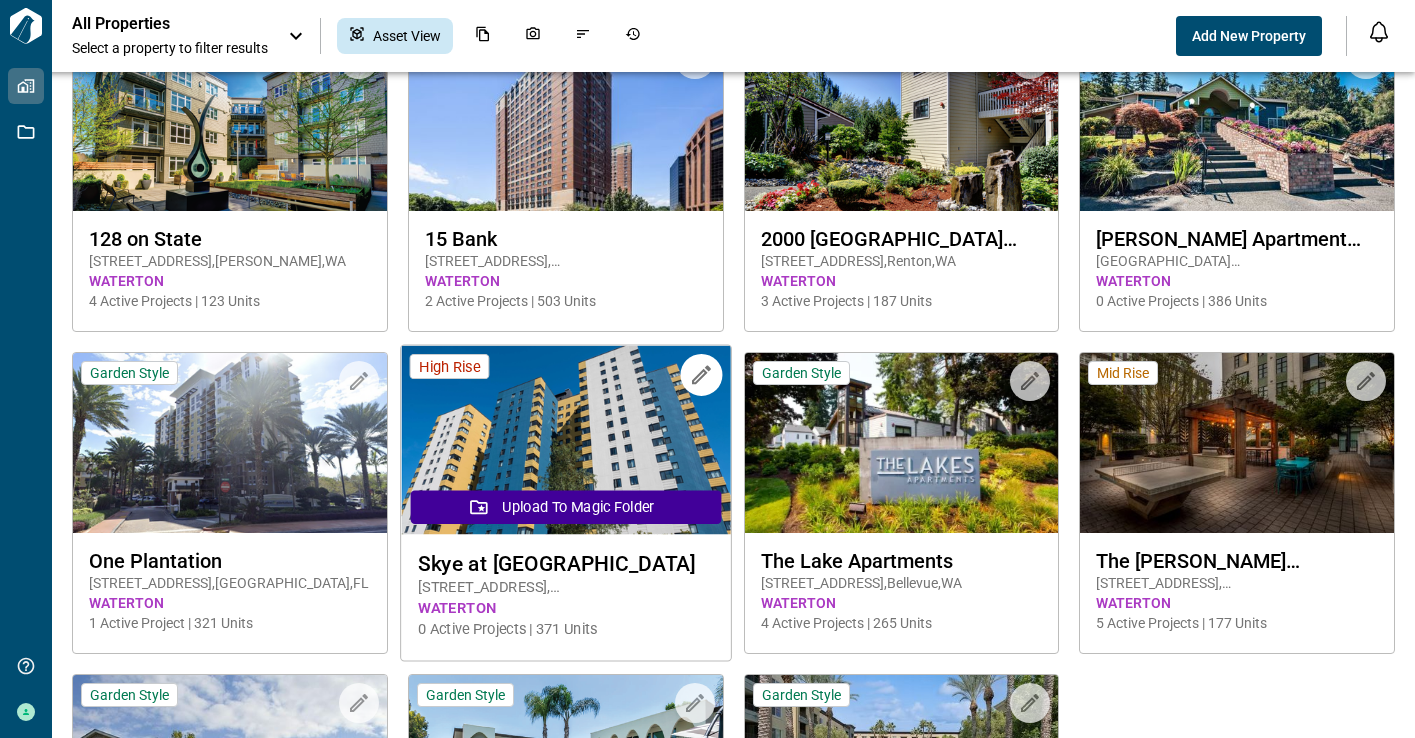 click at bounding box center [565, 440] 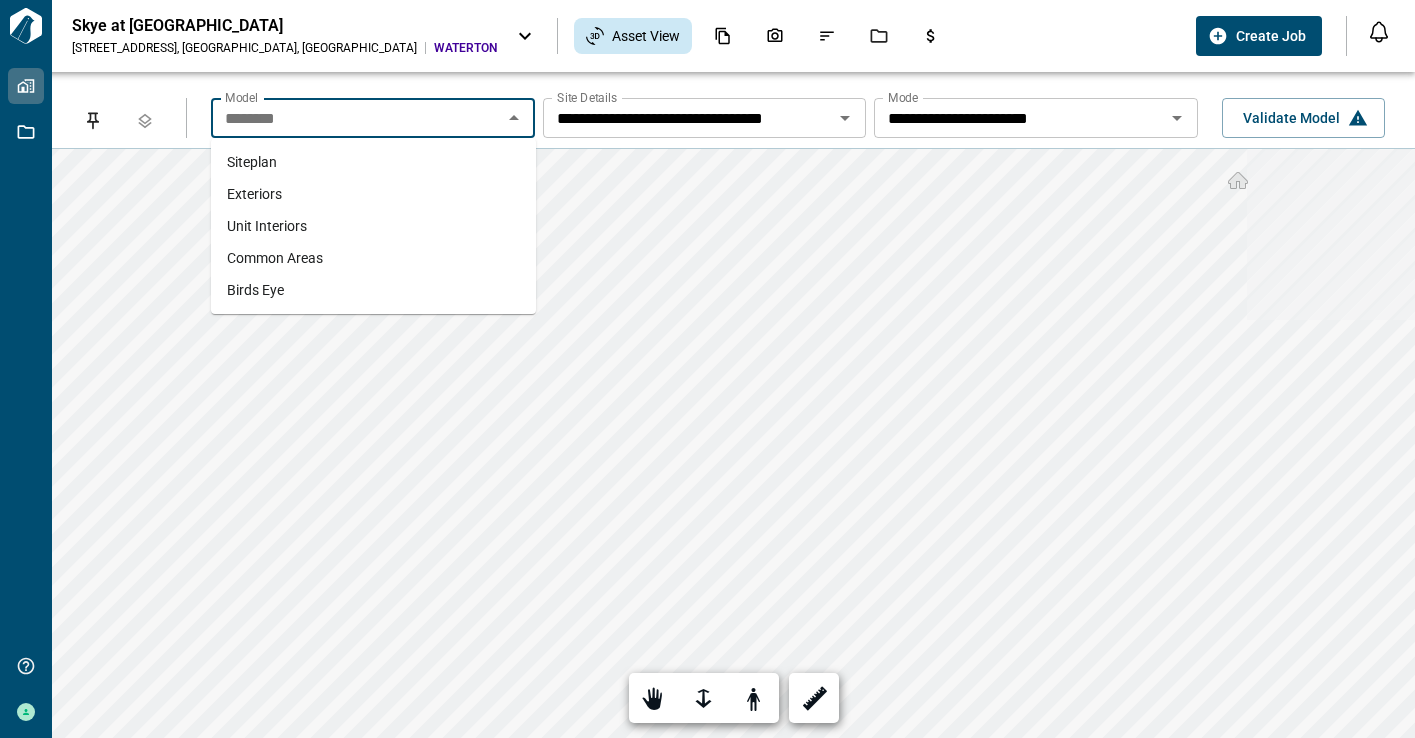 click on "********" at bounding box center [356, 118] 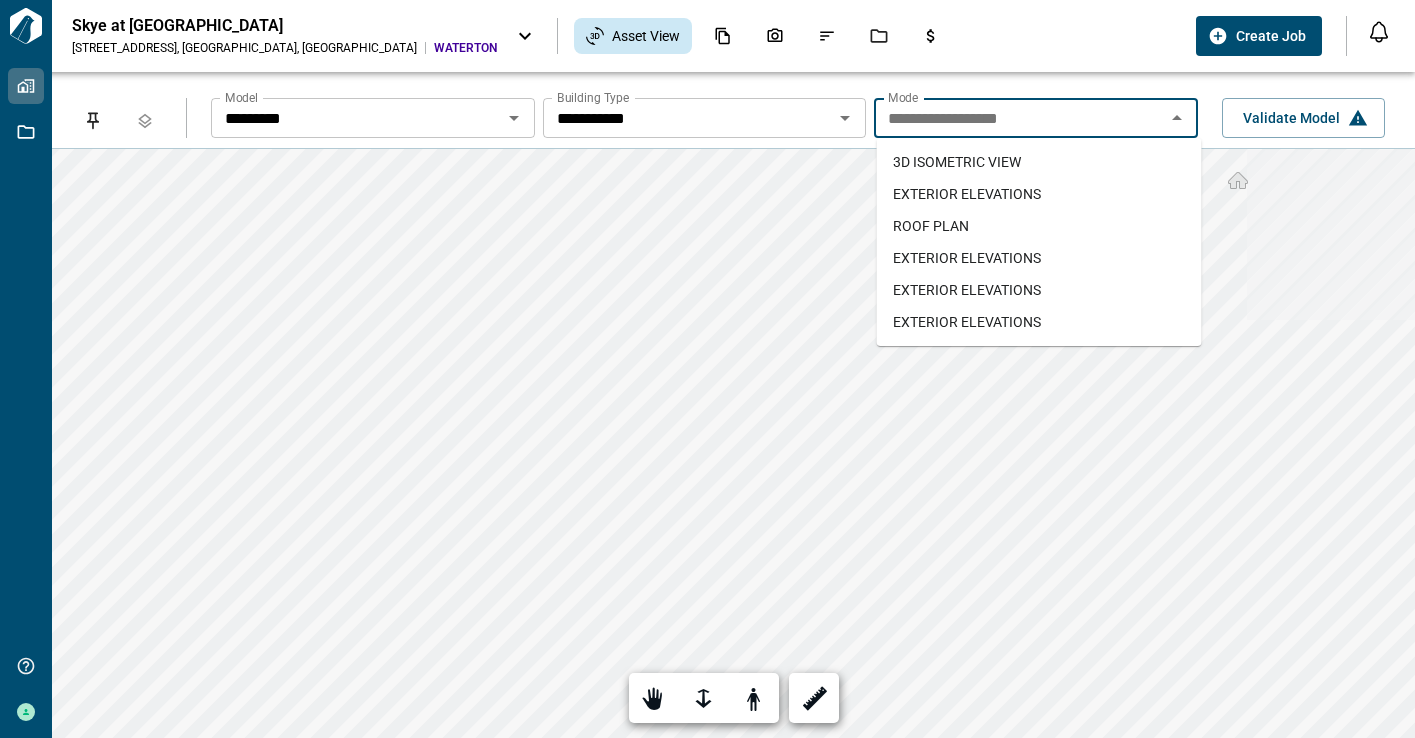click on "**********" at bounding box center (1019, 118) 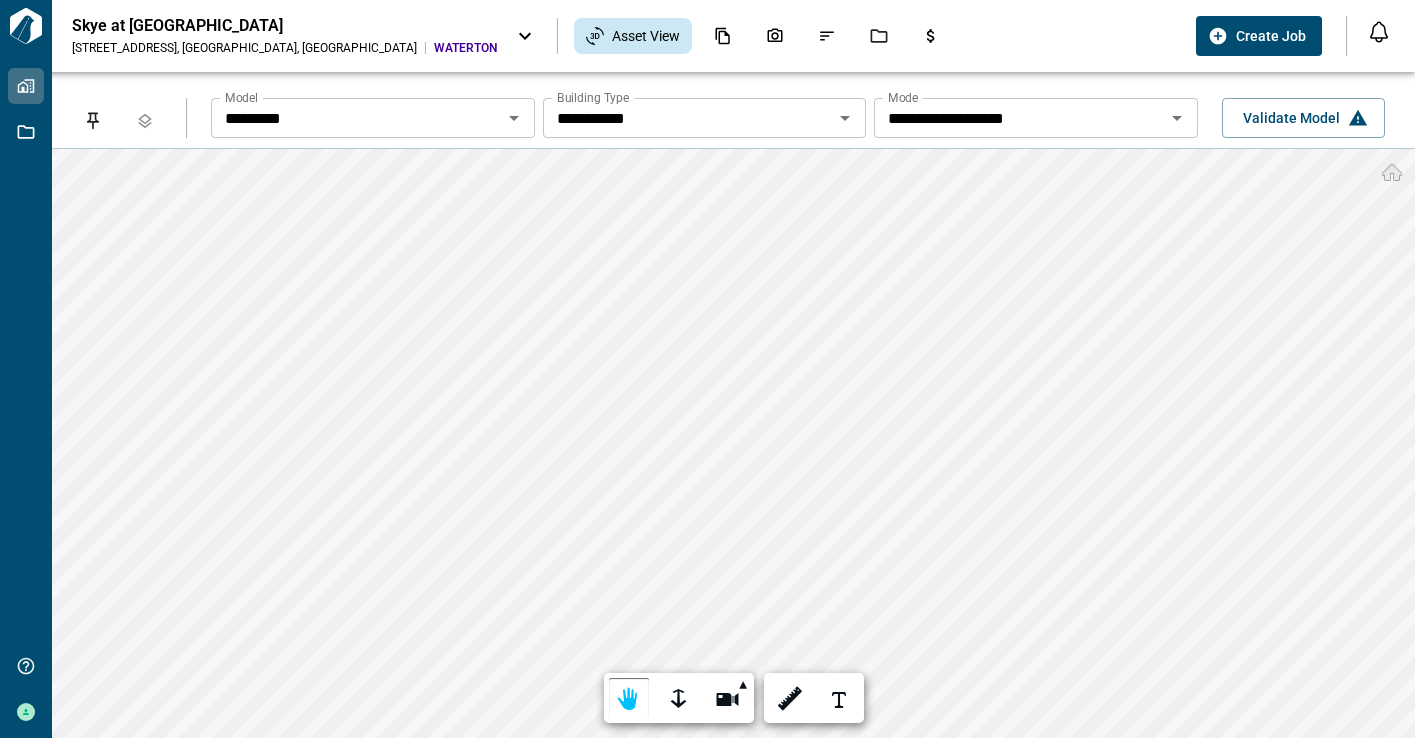 click on "Skye at [GEOGRAPHIC_DATA] [STREET_ADDRESS] WATERTON Asset View" at bounding box center (630, 36) 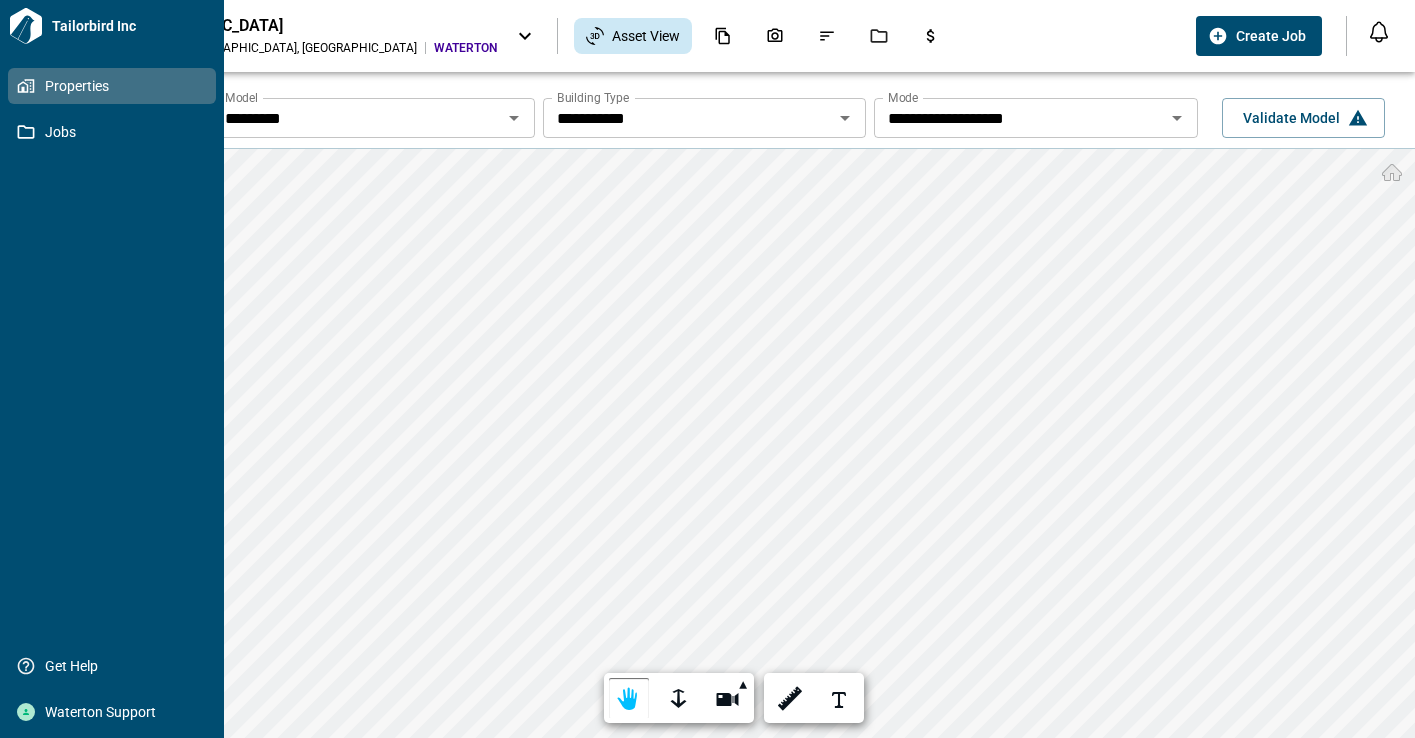 click 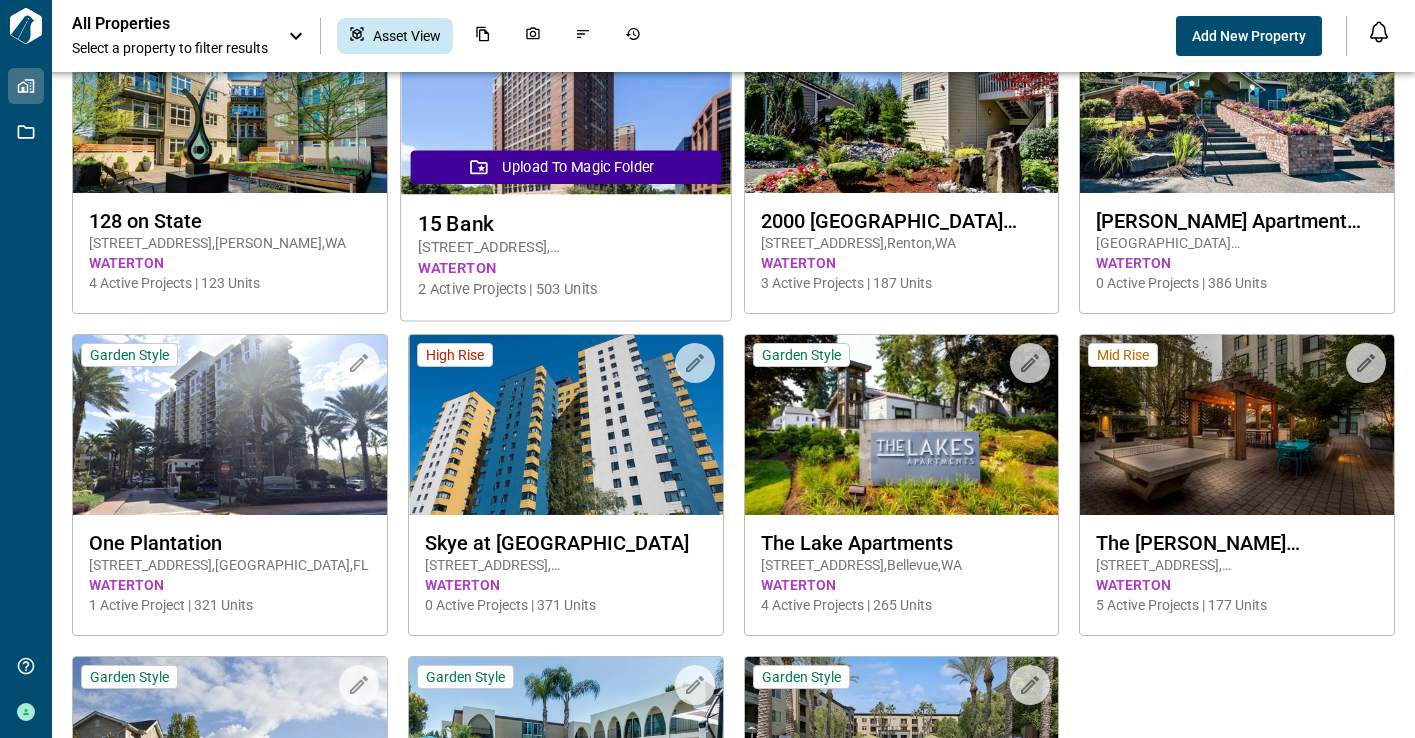 scroll, scrollTop: 141, scrollLeft: 0, axis: vertical 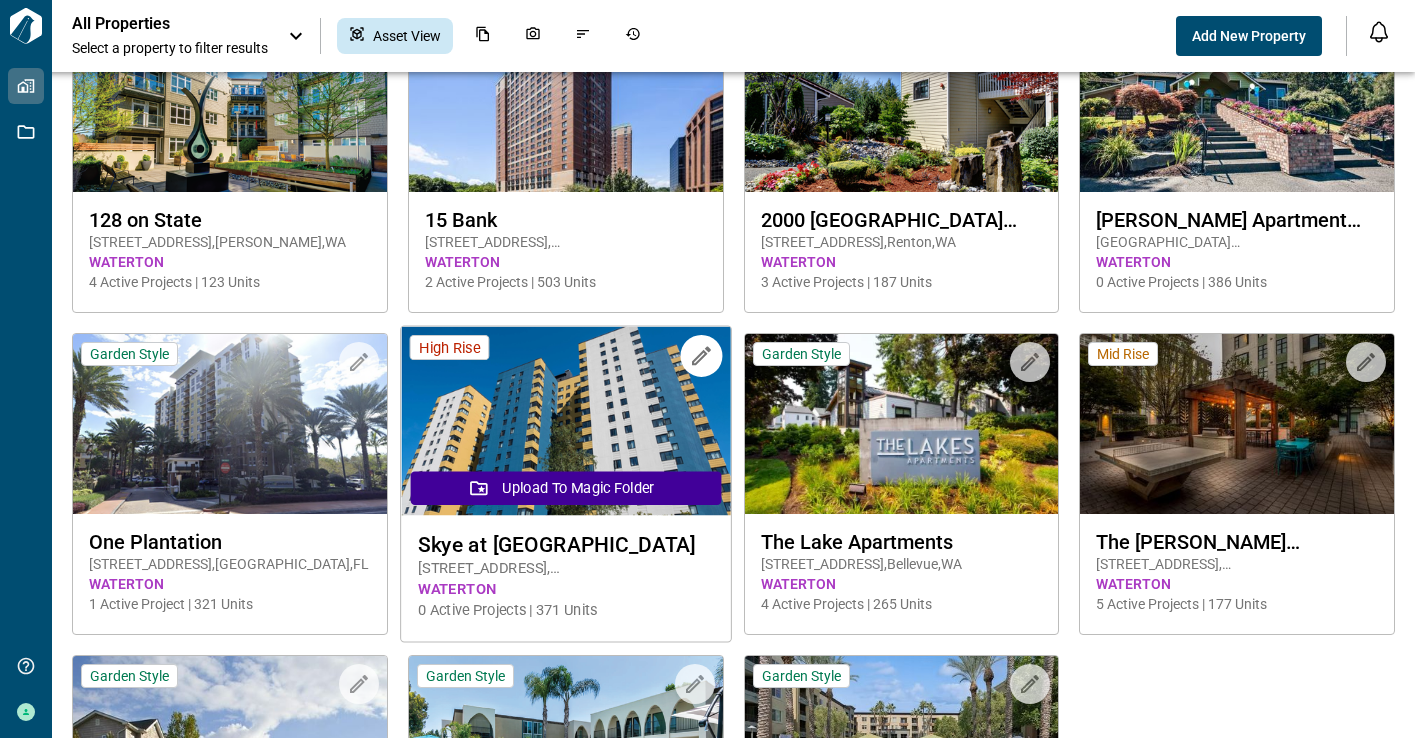 click on "[STREET_ADDRESS]" at bounding box center [566, 568] 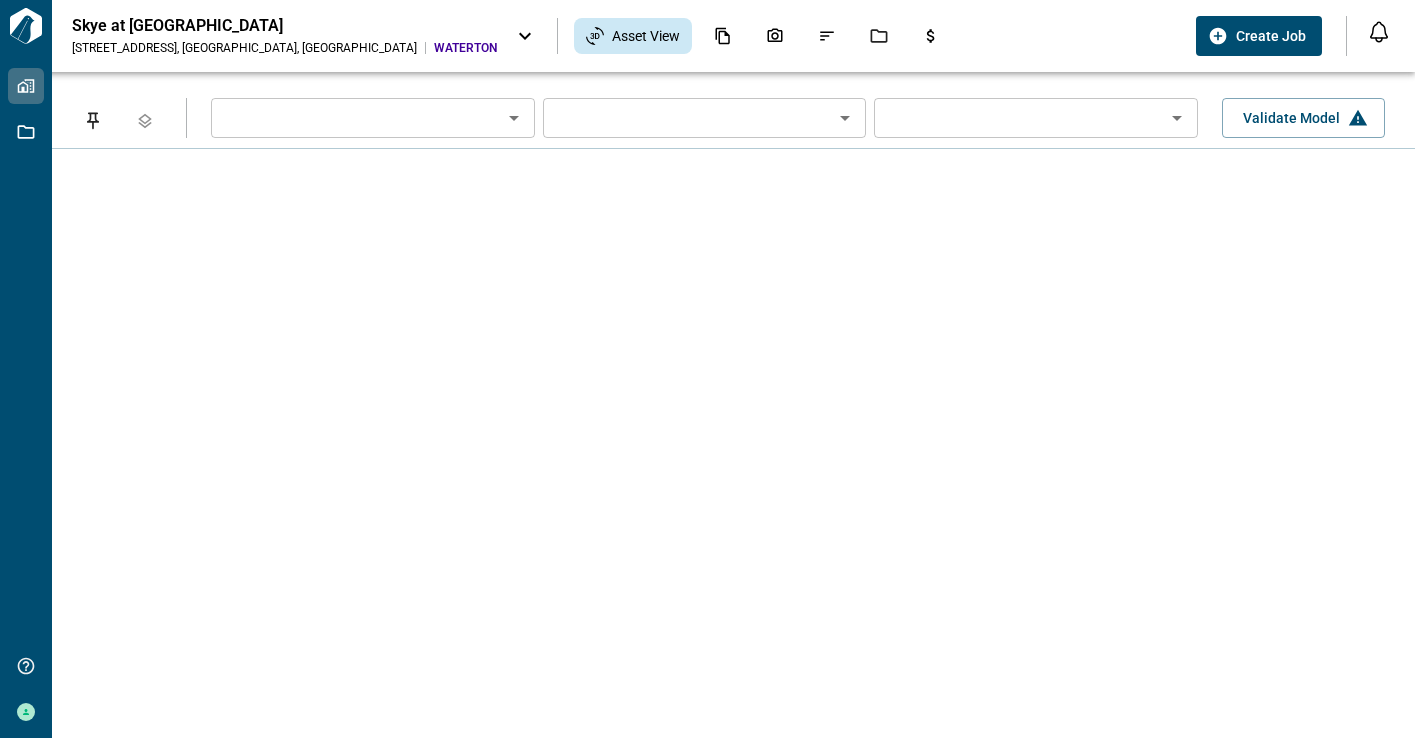 type on "********" 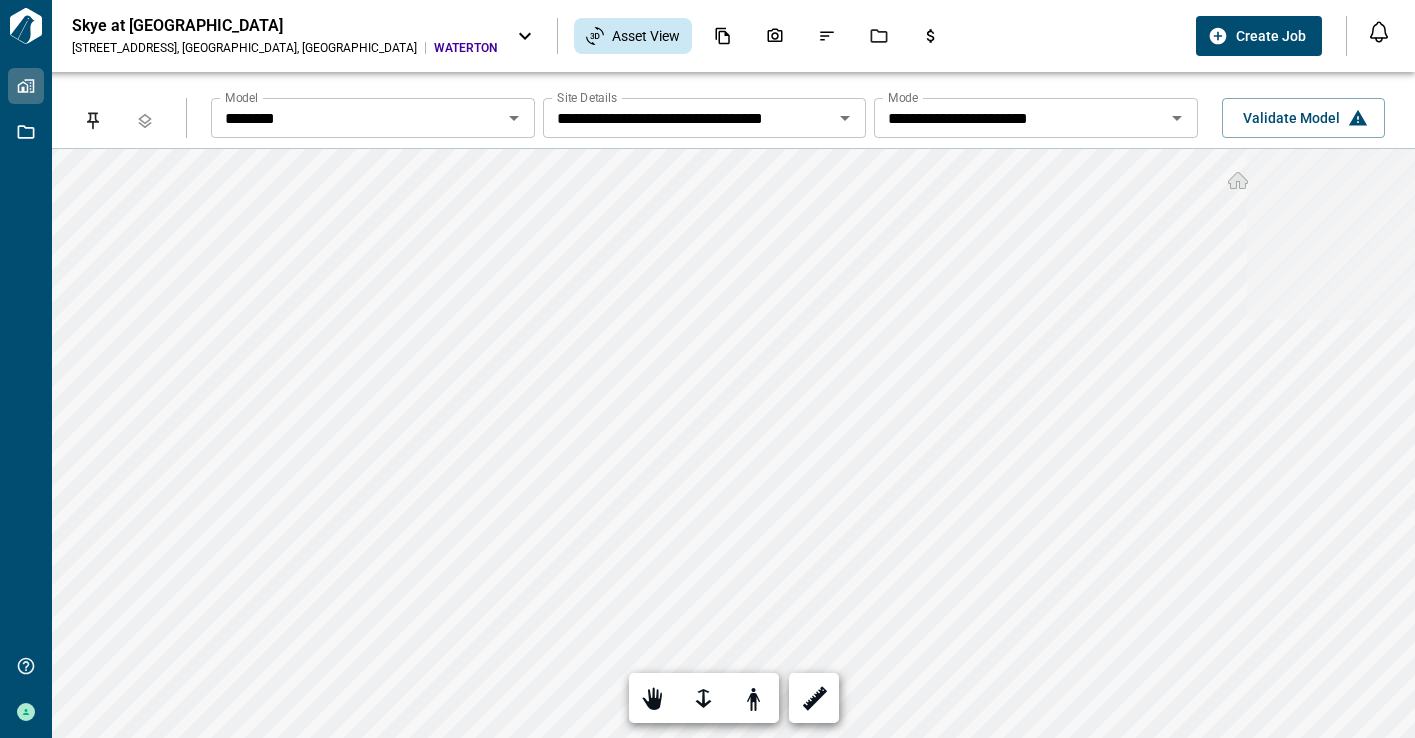 click on "********" at bounding box center (356, 118) 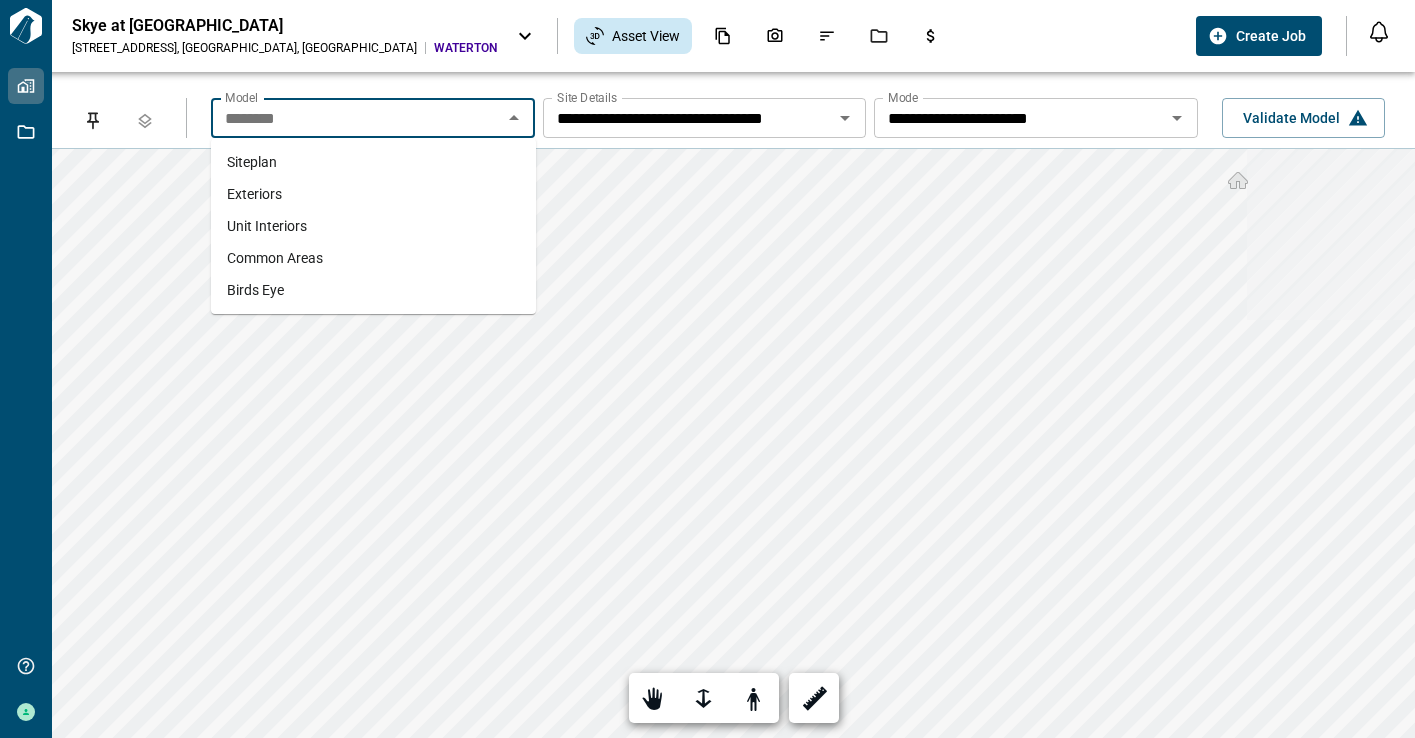 click on "Exteriors" at bounding box center [254, 194] 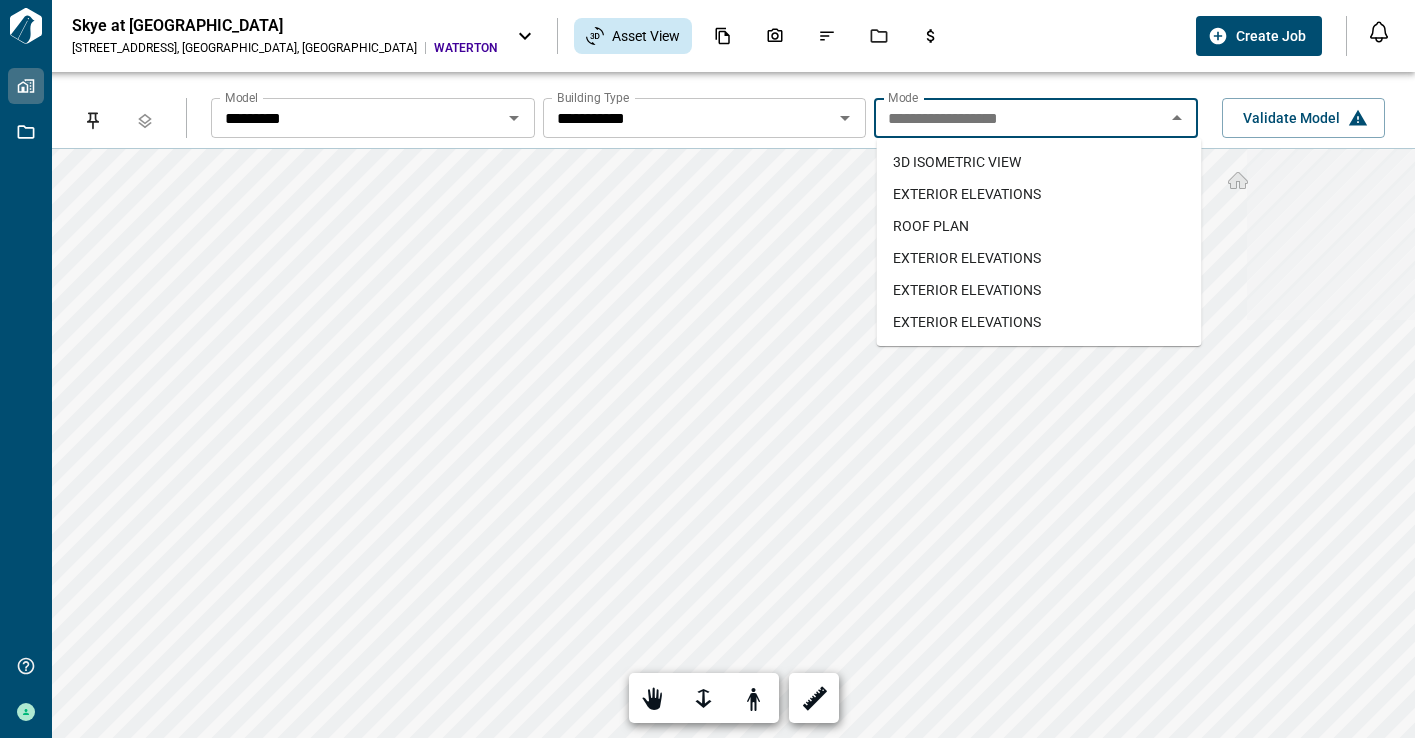 click on "**********" at bounding box center (1019, 118) 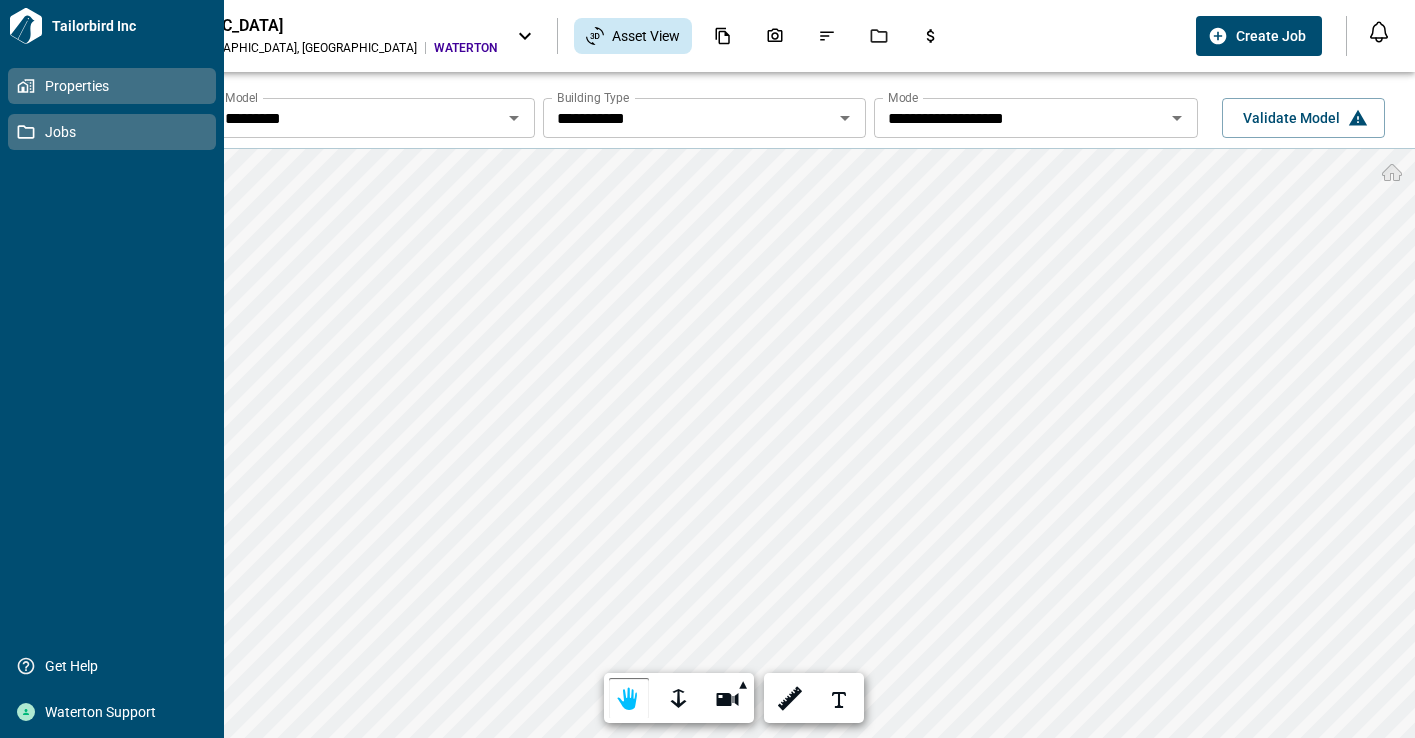 click on "Jobs" at bounding box center (116, 132) 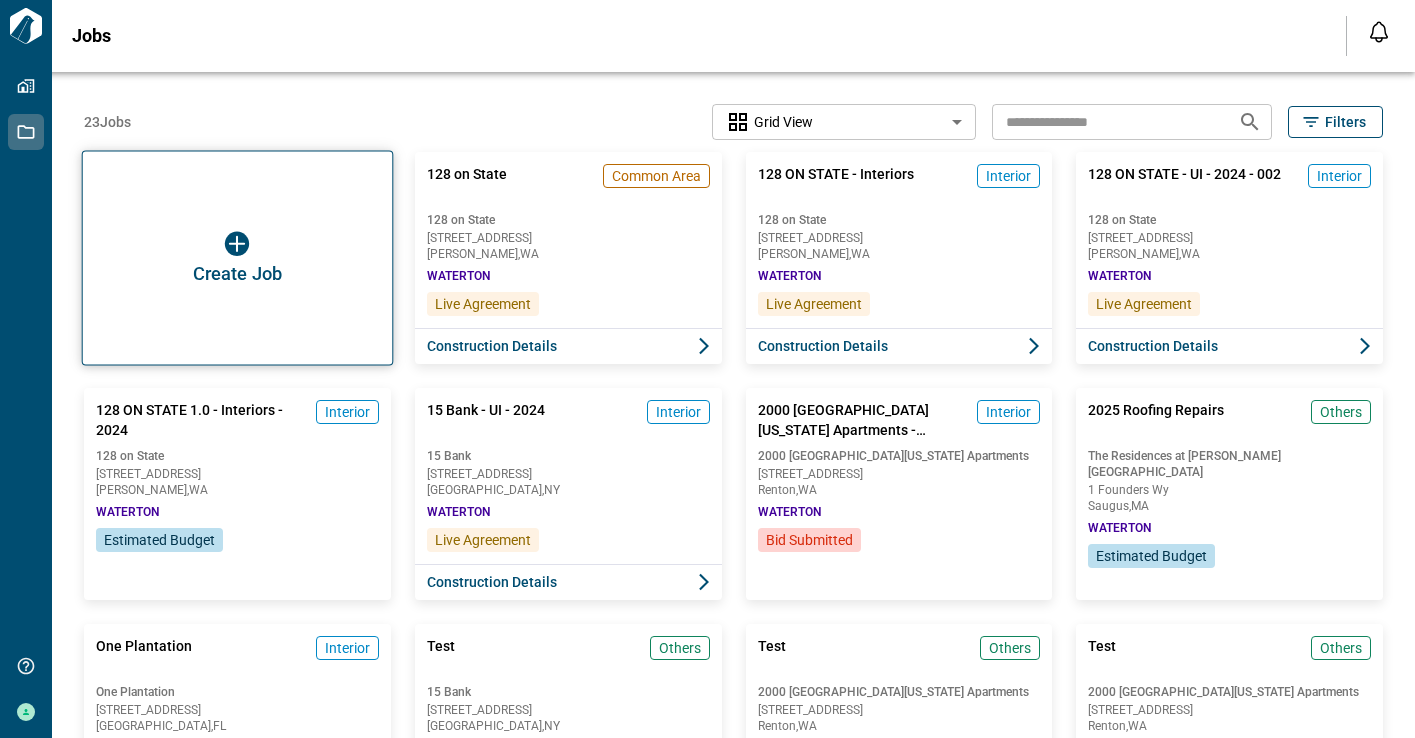 click at bounding box center (237, 244) 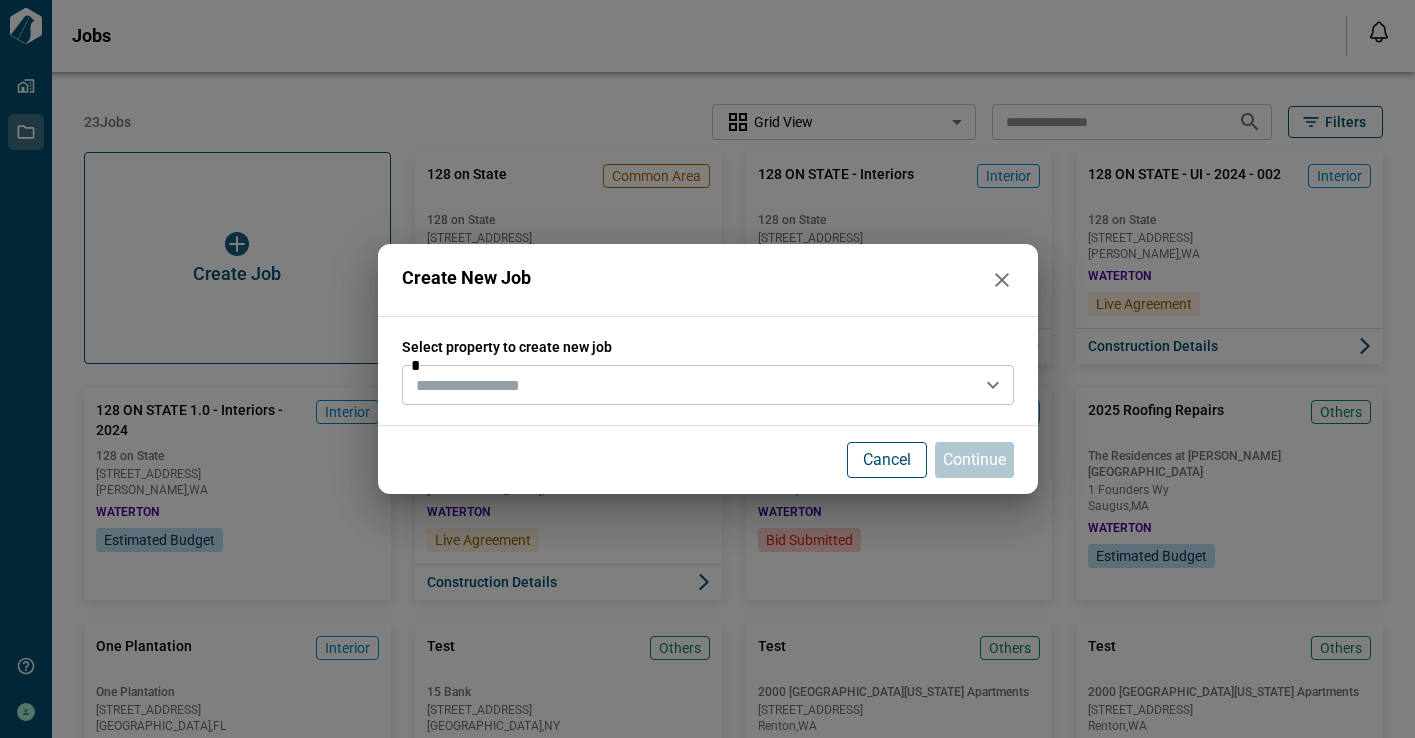 click on "*" at bounding box center (708, 385) 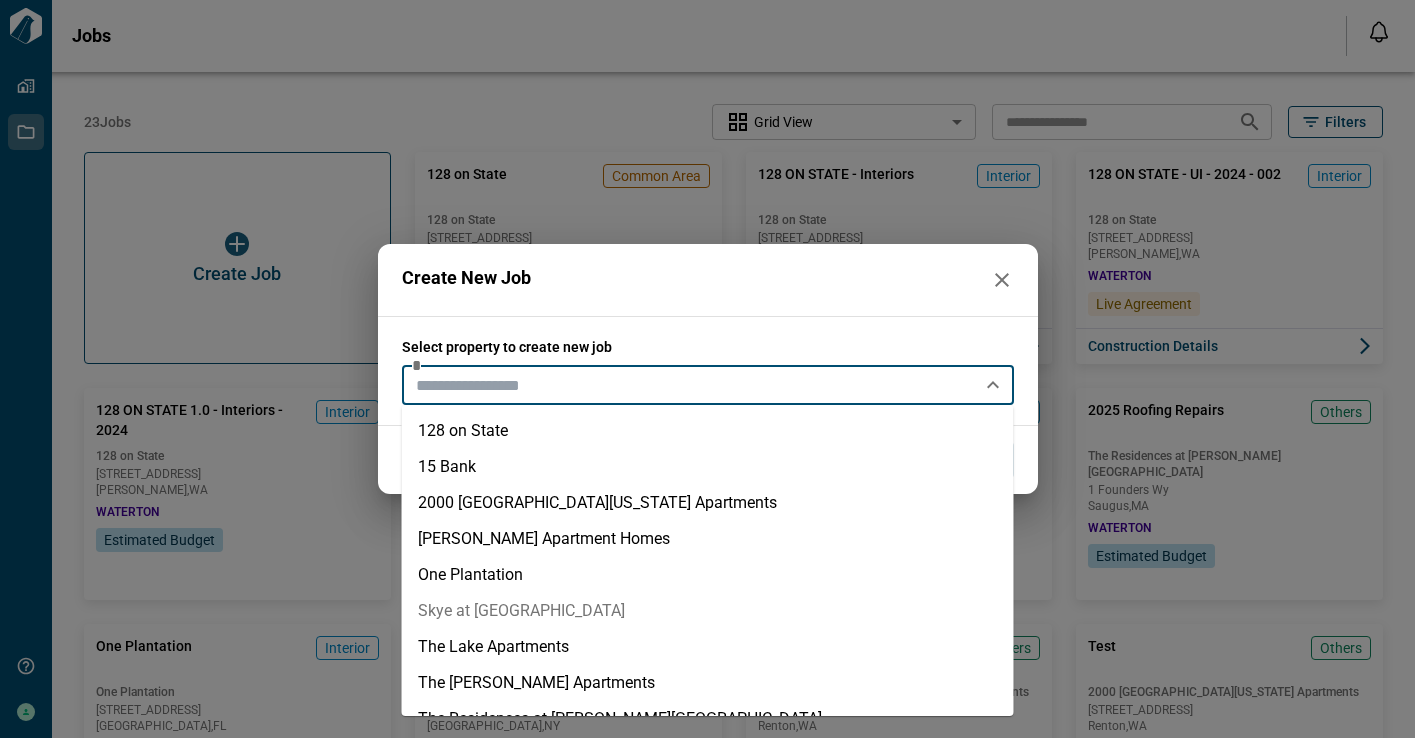 click on "Skye at [GEOGRAPHIC_DATA]" at bounding box center [708, 611] 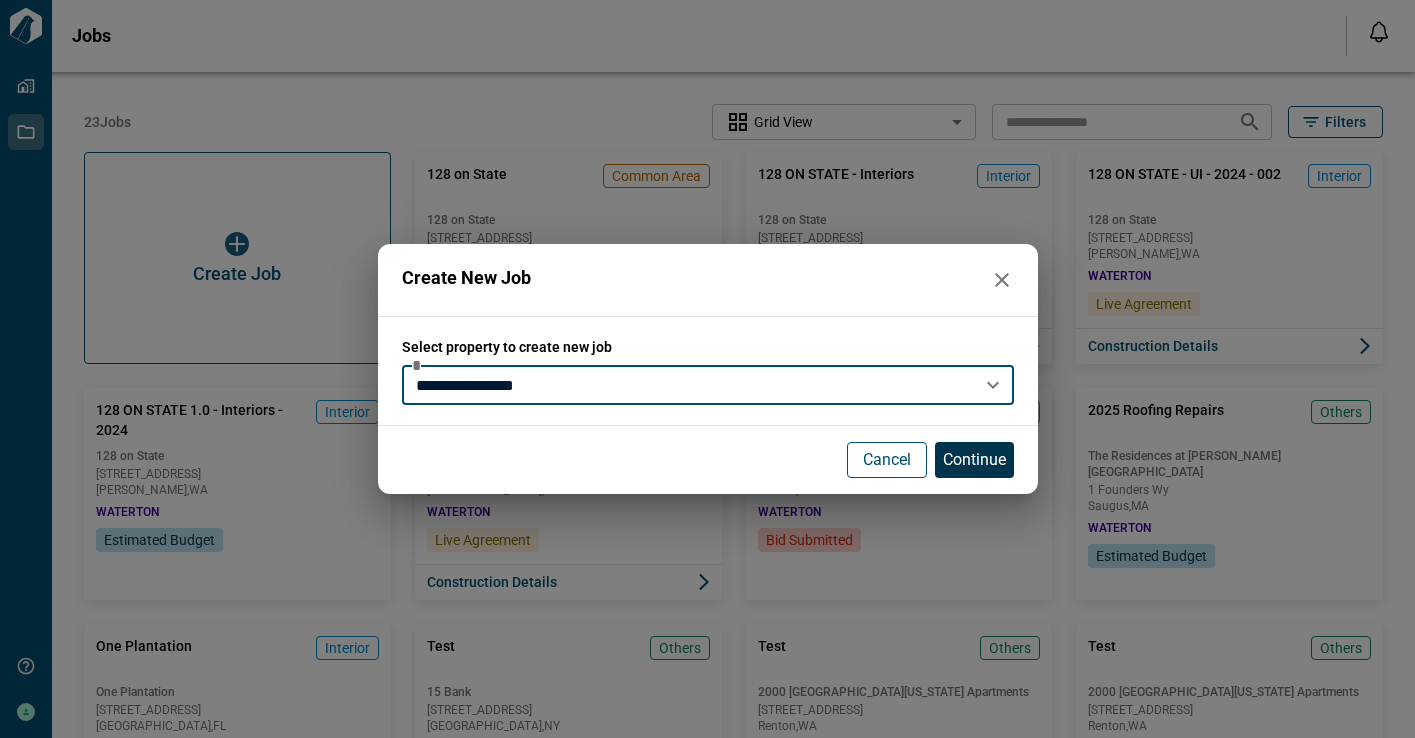 click on "Continue" at bounding box center (974, 460) 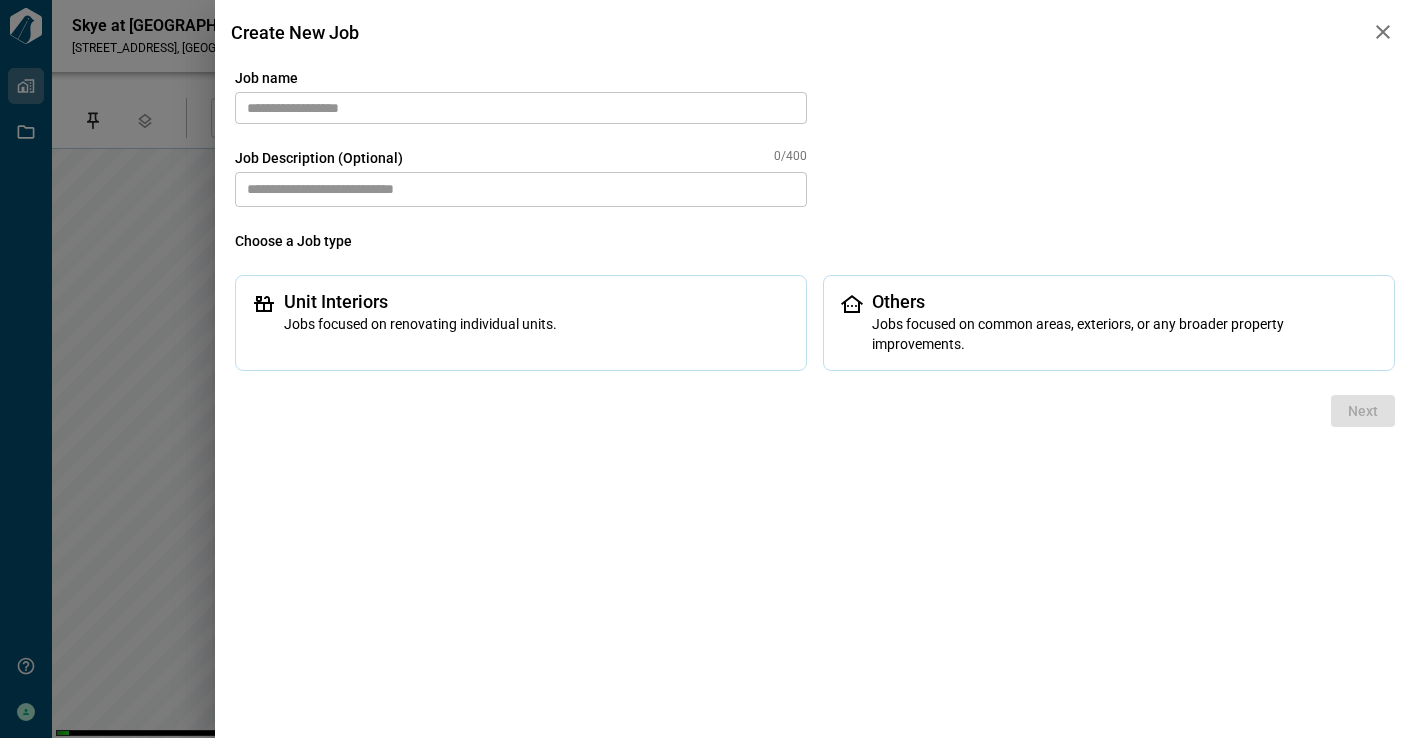 click at bounding box center (521, 108) 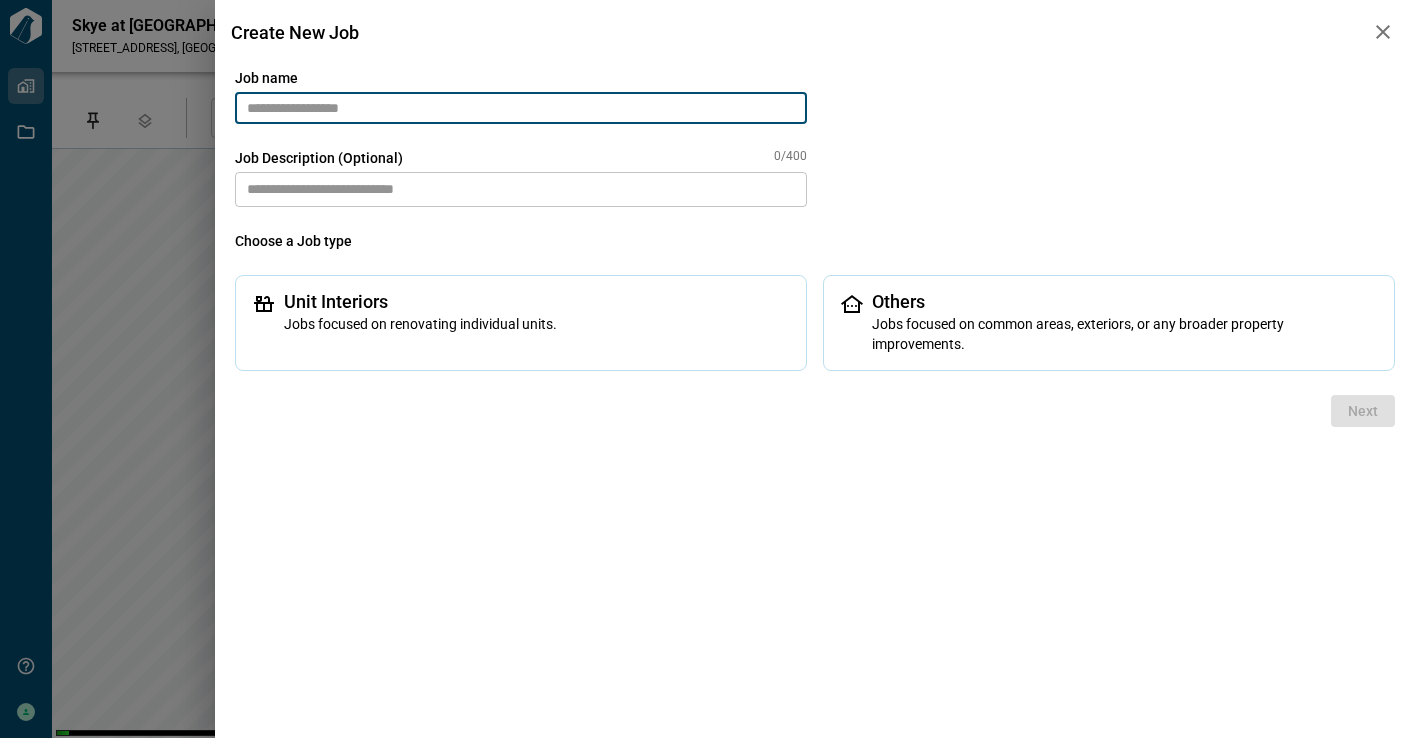 type on "********" 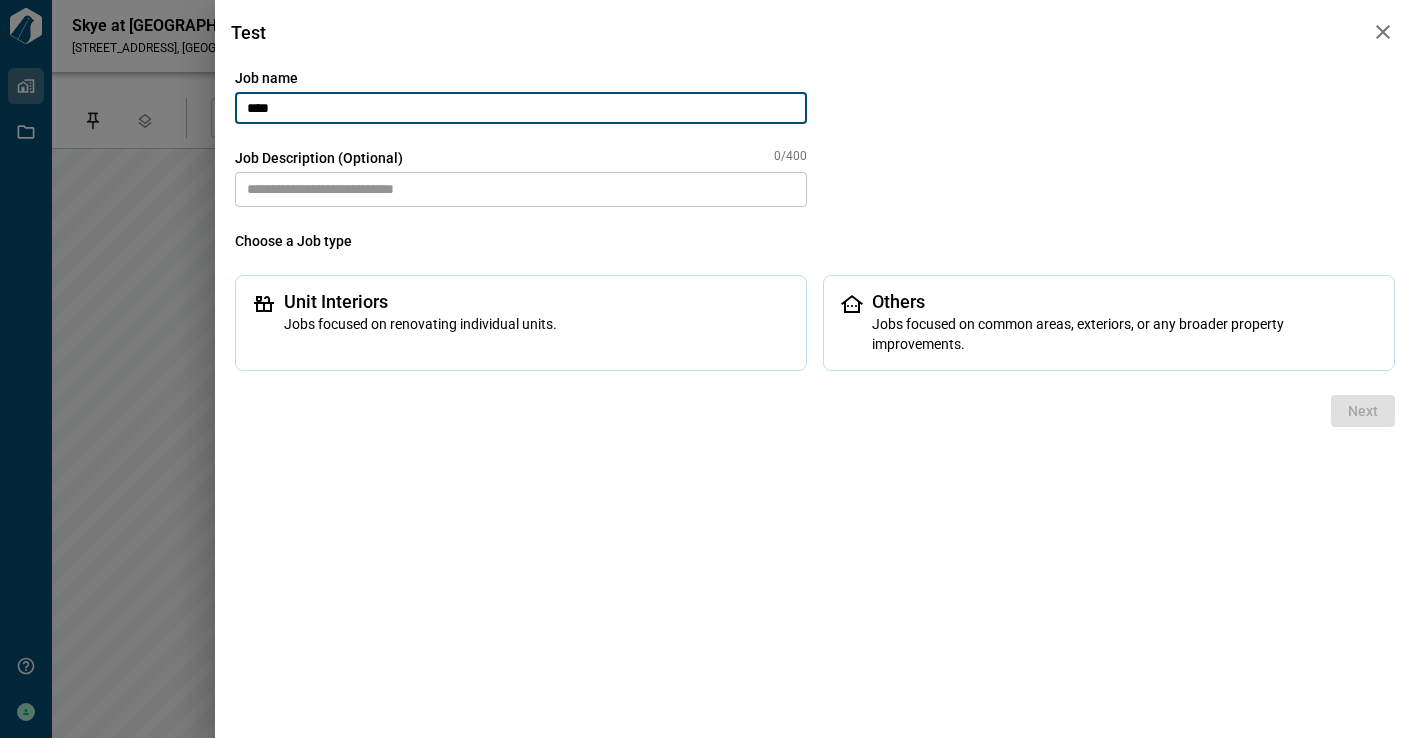 type on "**********" 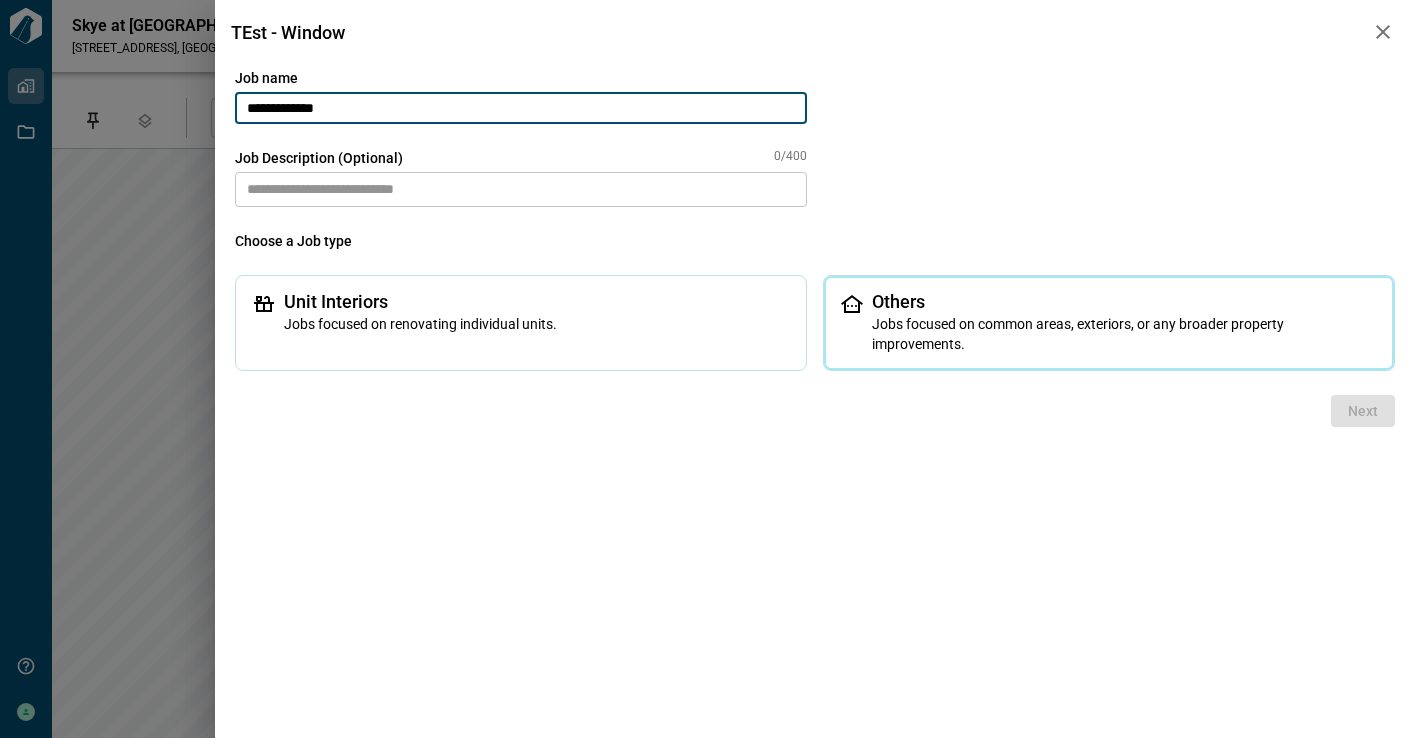 click on "Others Jobs focused on common areas, exteriors, or any broader property improvements." at bounding box center [1109, 323] 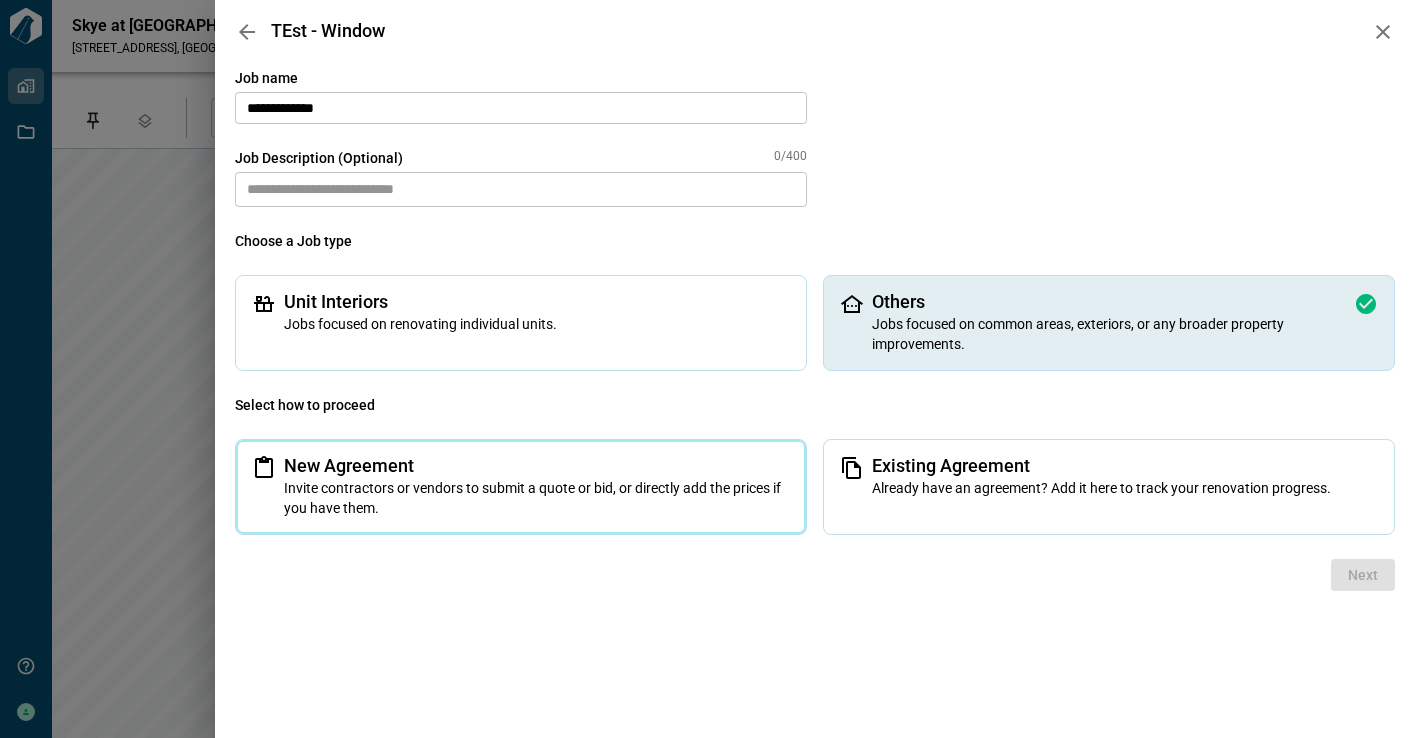 click on "Invite contractors or vendors to submit a quote or bid, or directly add the prices if you have them." at bounding box center (537, 498) 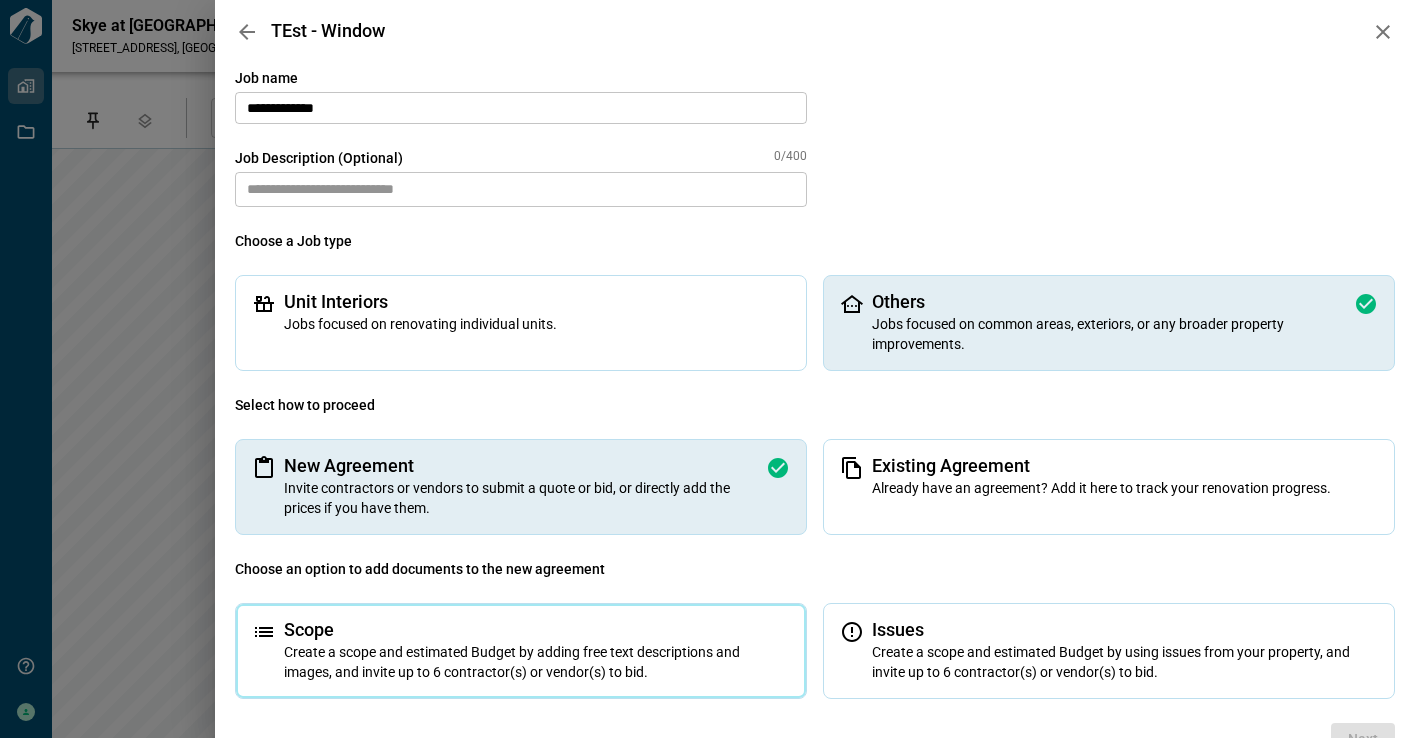 click on "Scope" at bounding box center [537, 630] 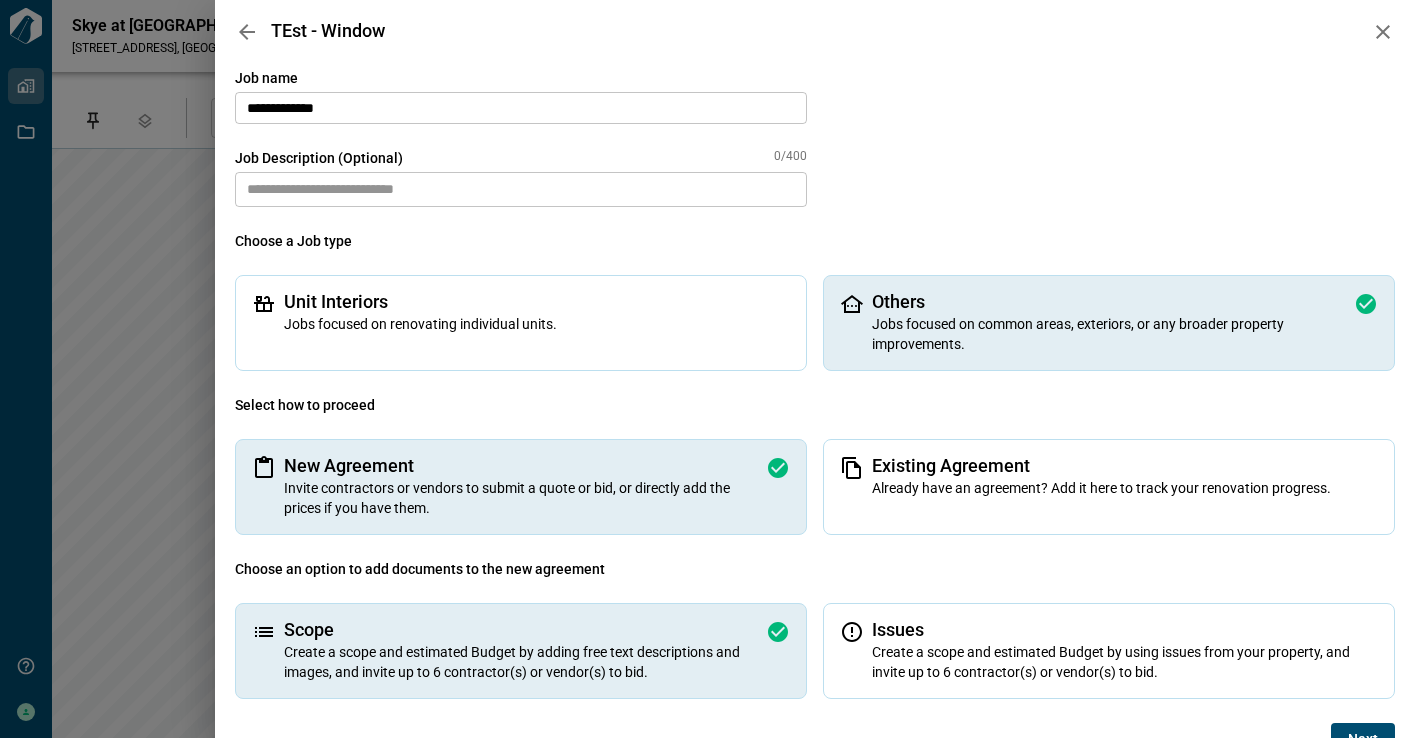 scroll, scrollTop: 17, scrollLeft: 0, axis: vertical 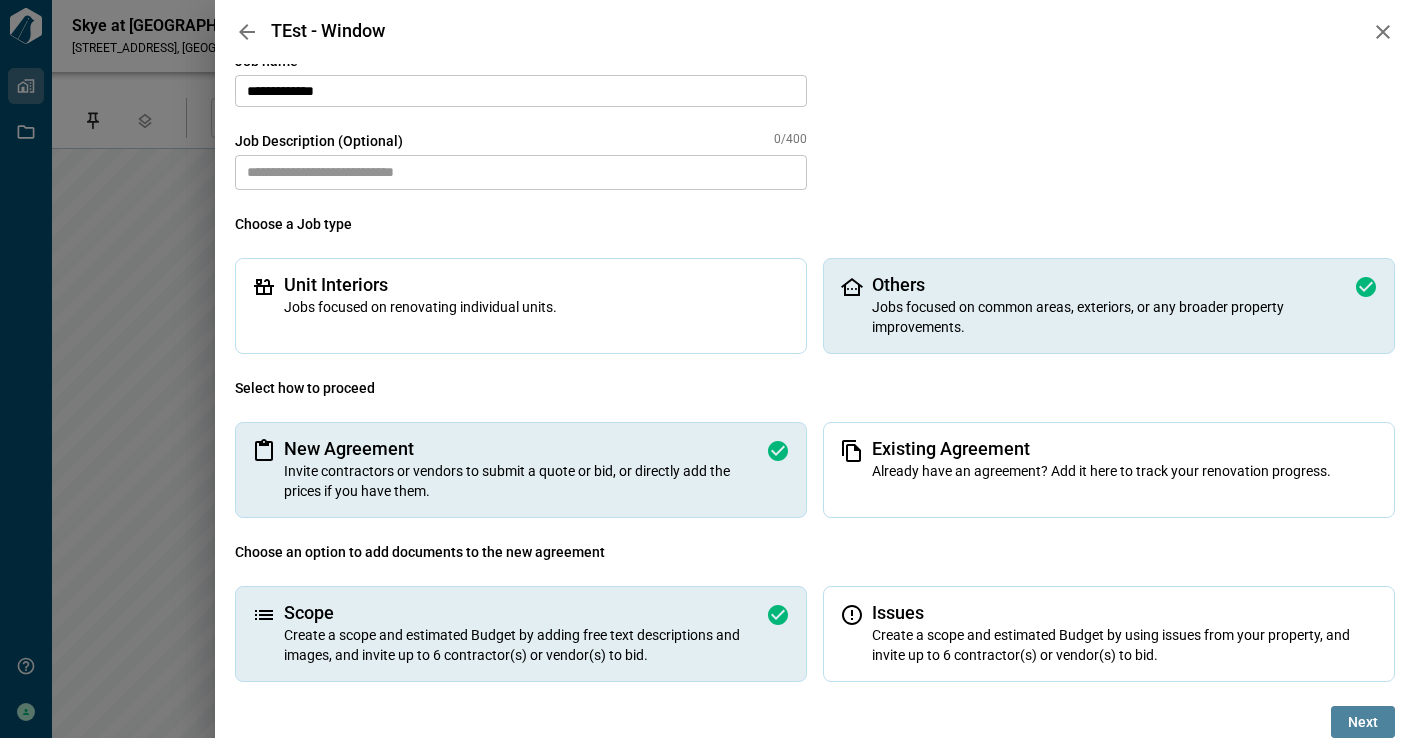 click on "Next" at bounding box center [1363, 722] 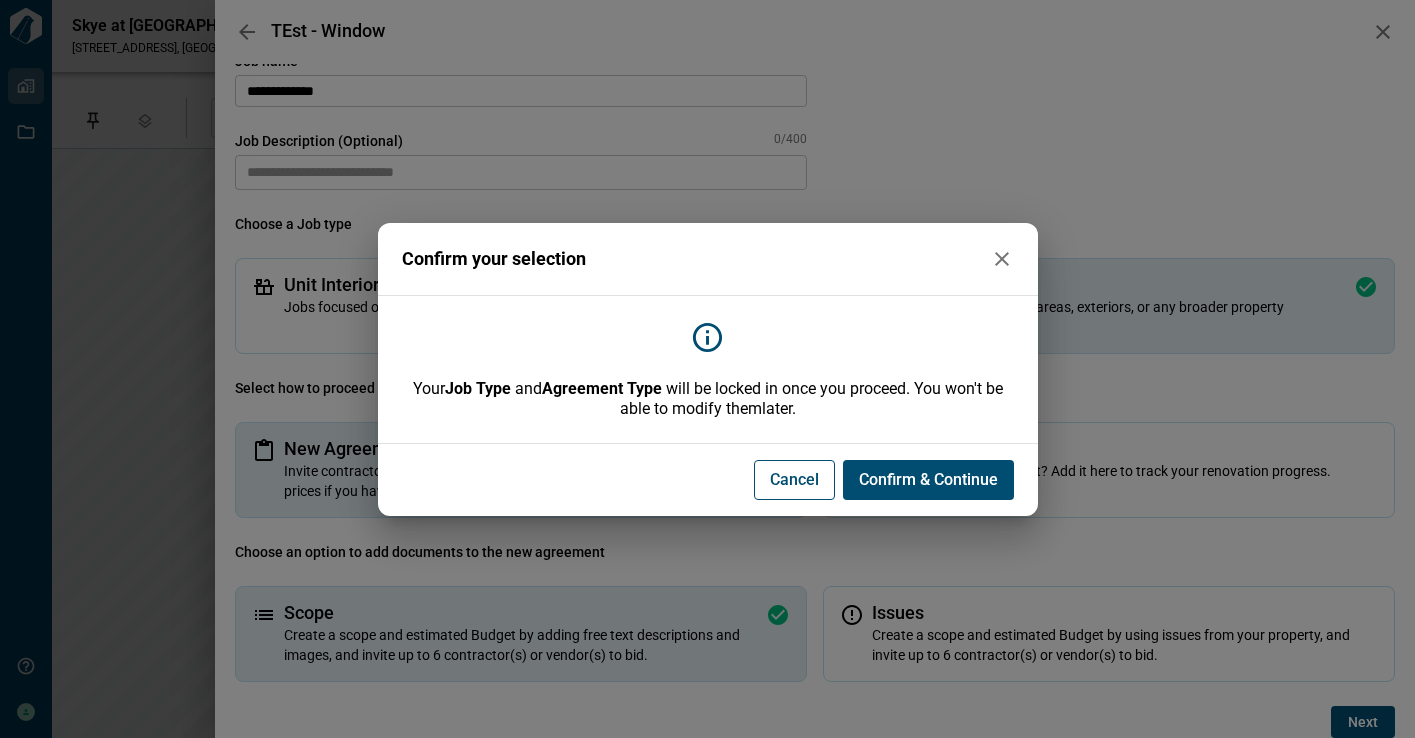 click on "Confirm & Continue" at bounding box center (928, 480) 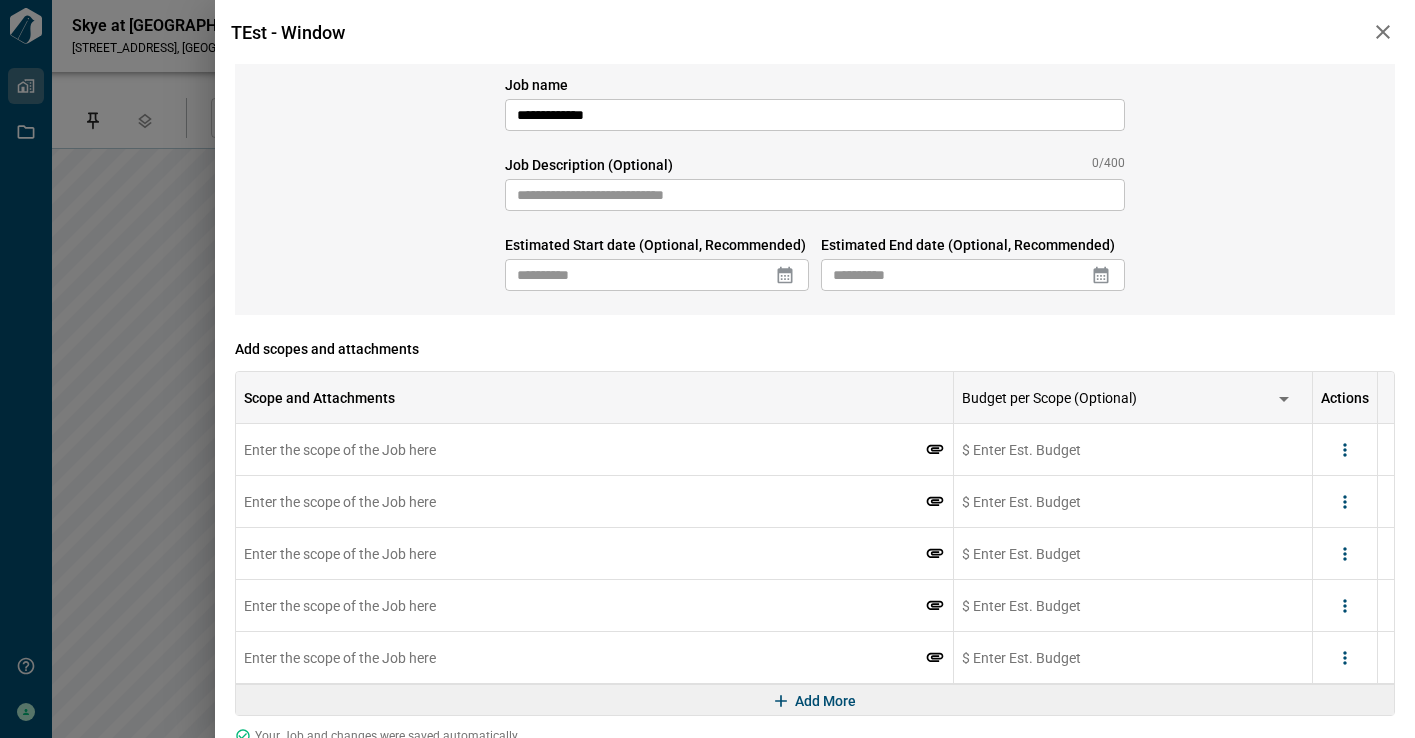 scroll, scrollTop: 0, scrollLeft: 0, axis: both 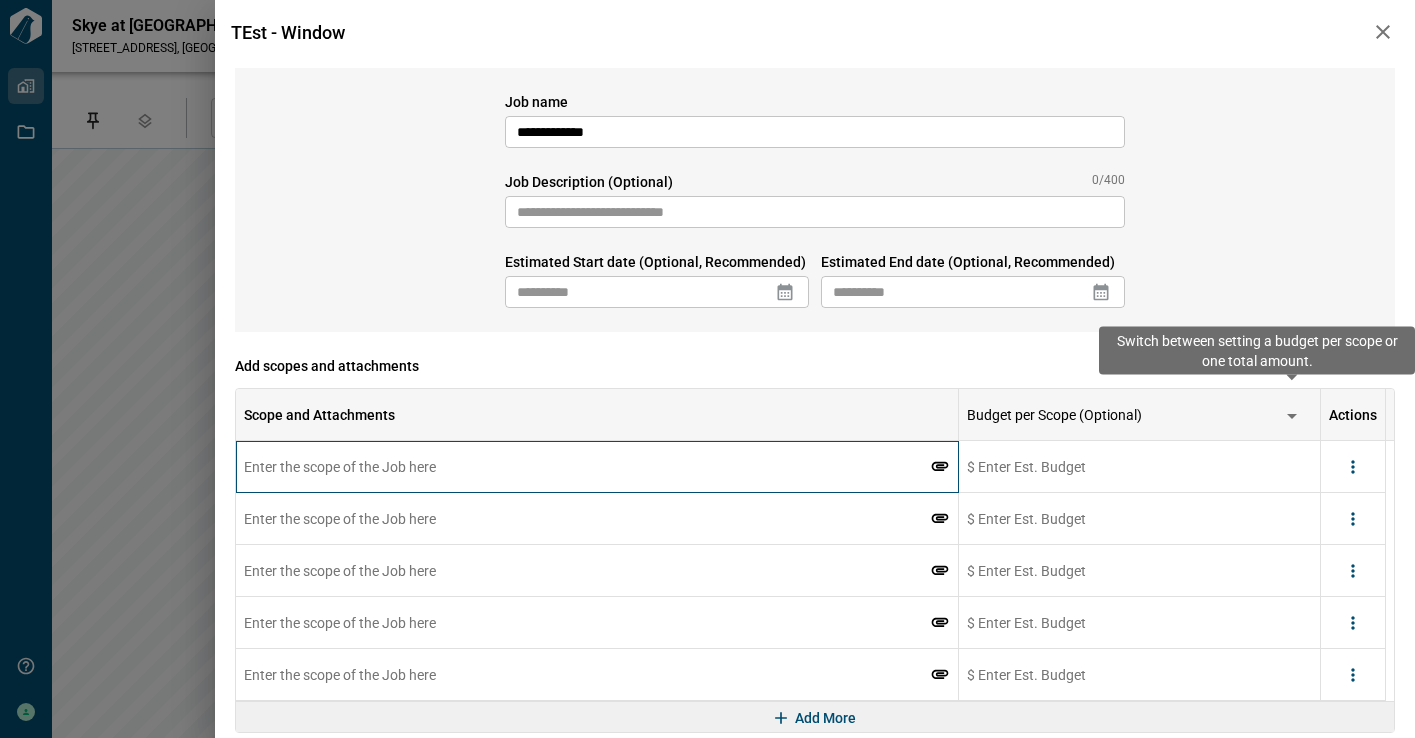 click on "Enter the scope of the Job here" at bounding box center (587, 467) 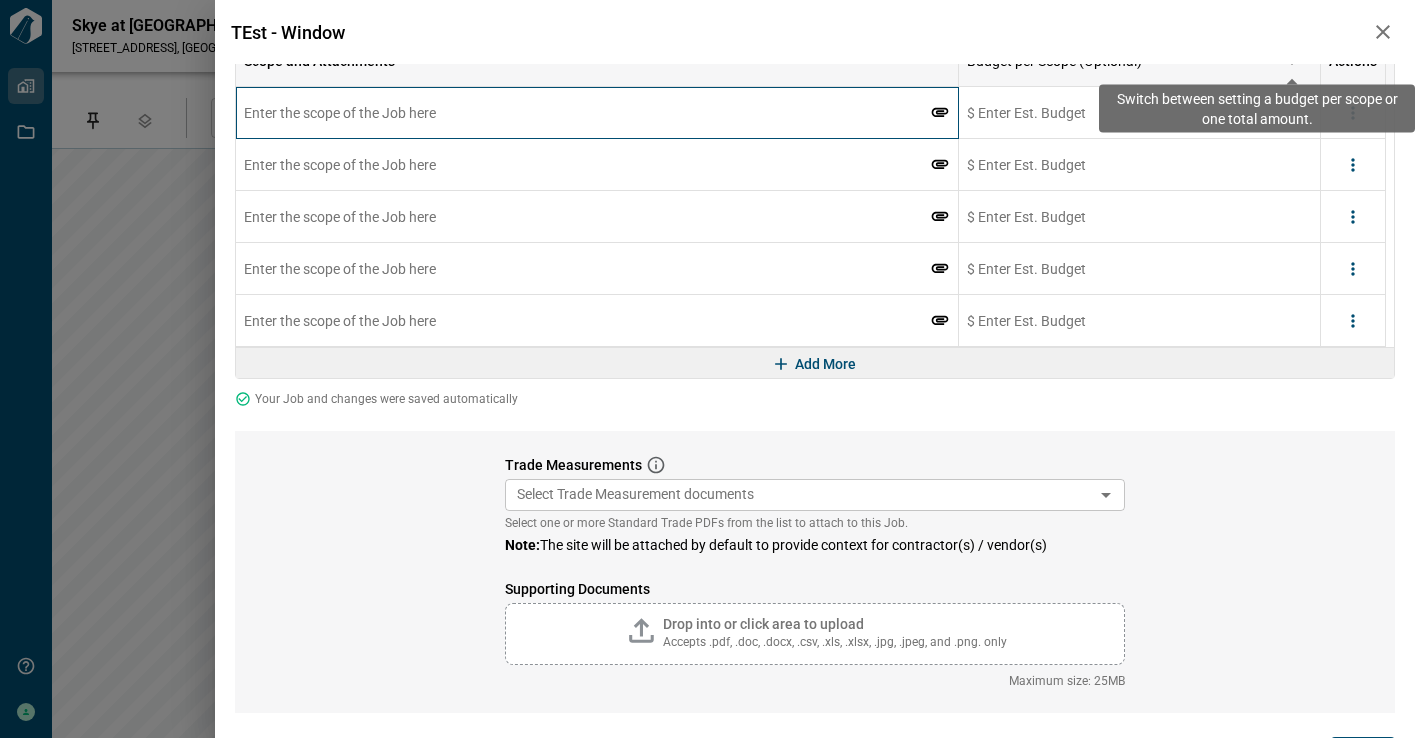 scroll, scrollTop: 371, scrollLeft: 0, axis: vertical 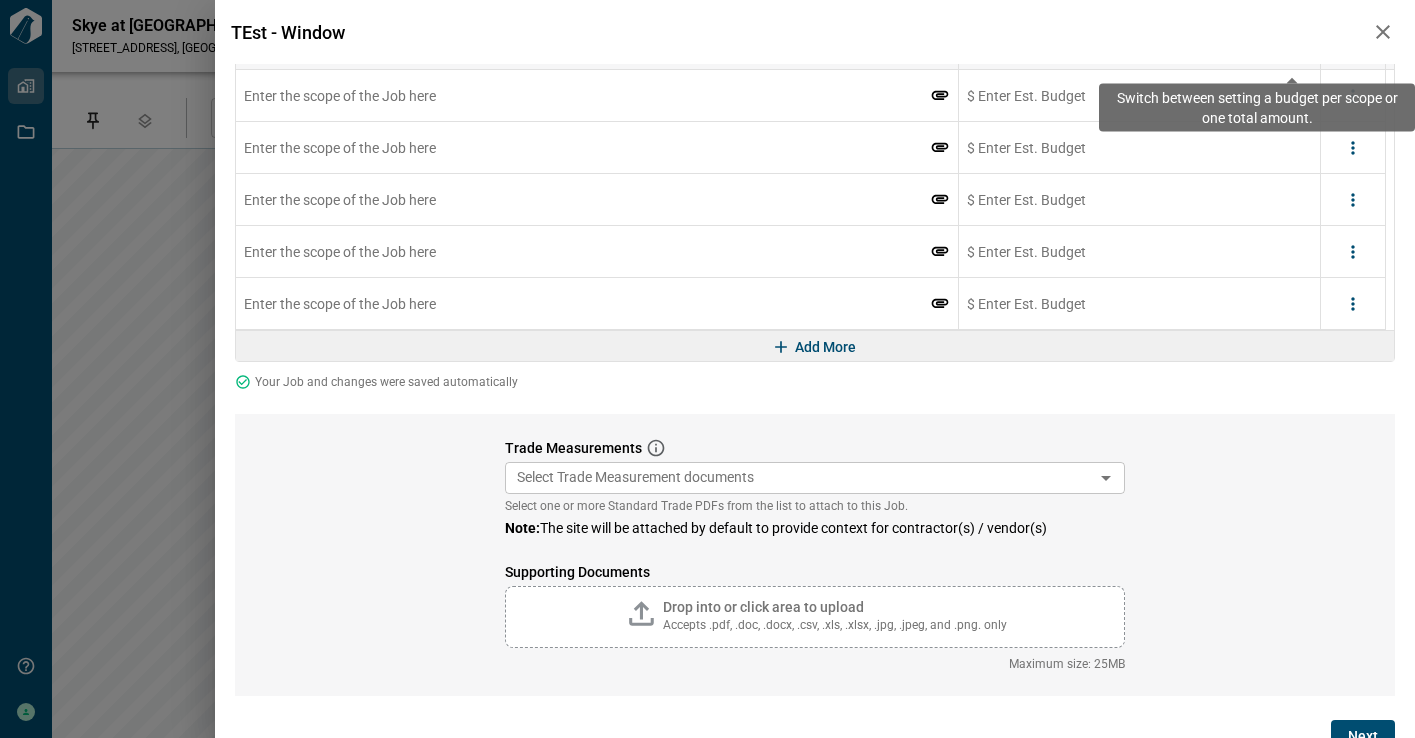 click on "**********" at bounding box center (707, 369) 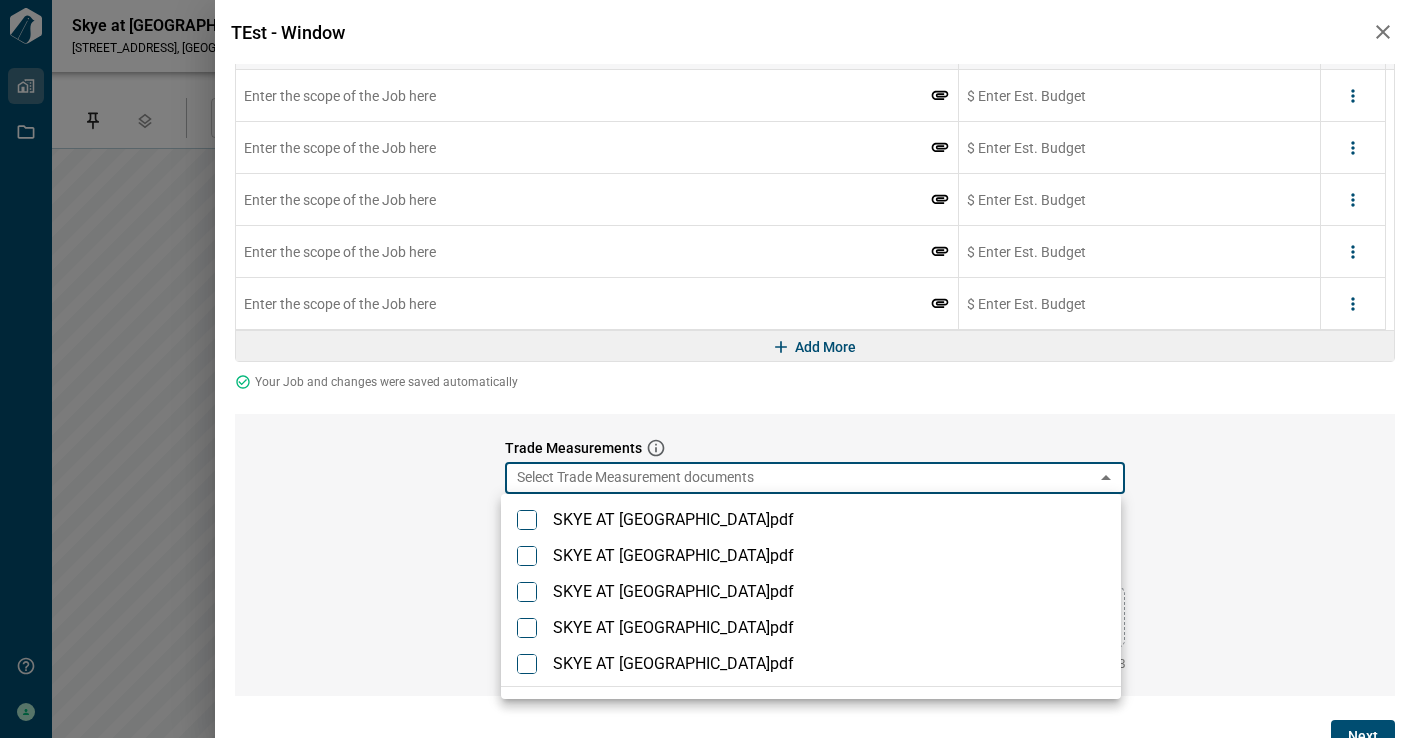 type on "****" 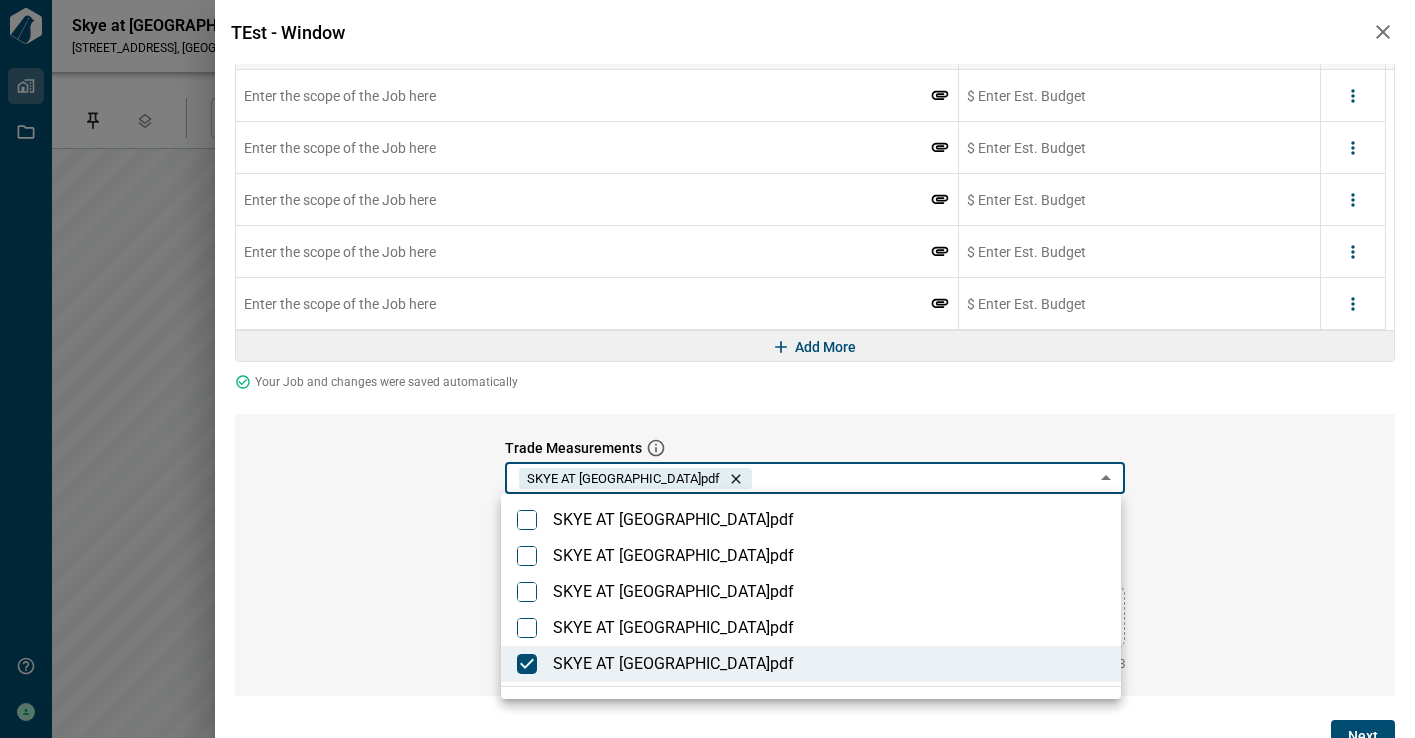 click at bounding box center (707, 369) 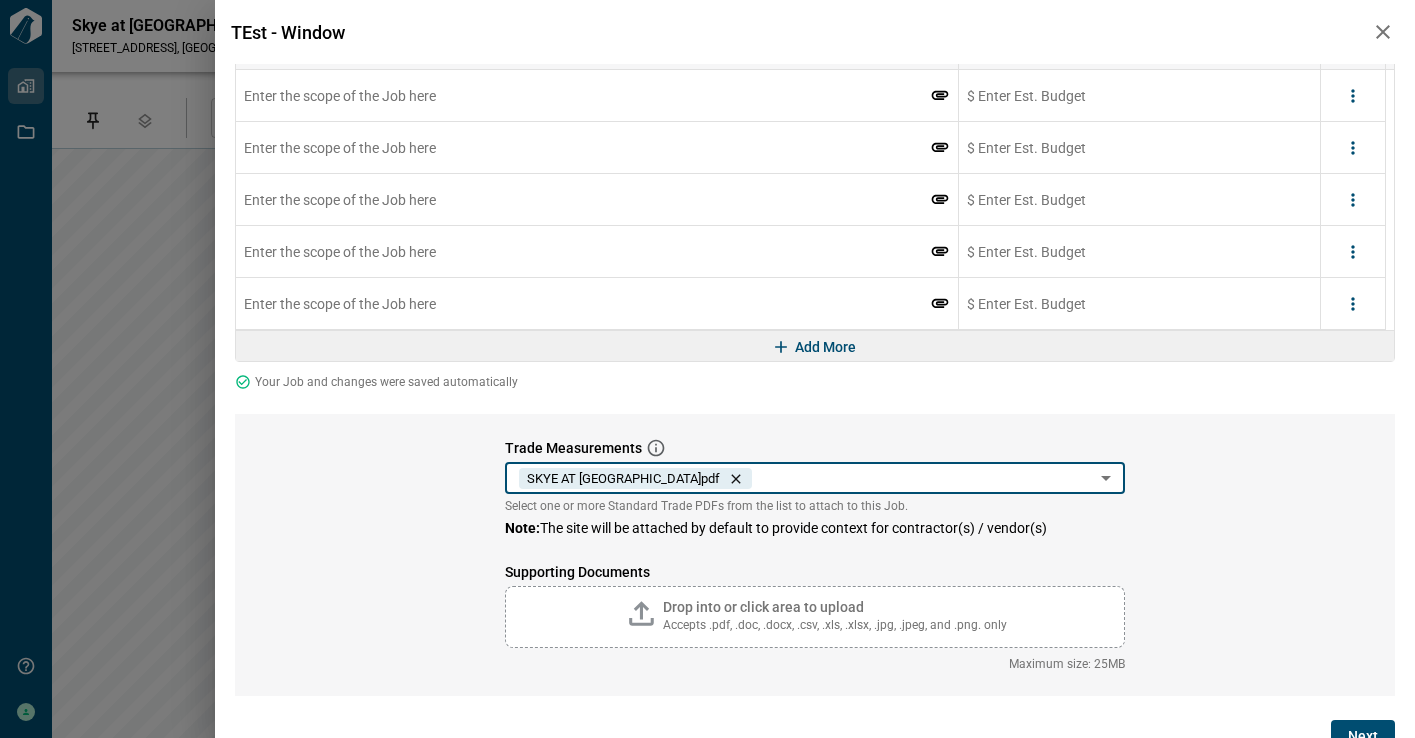 click 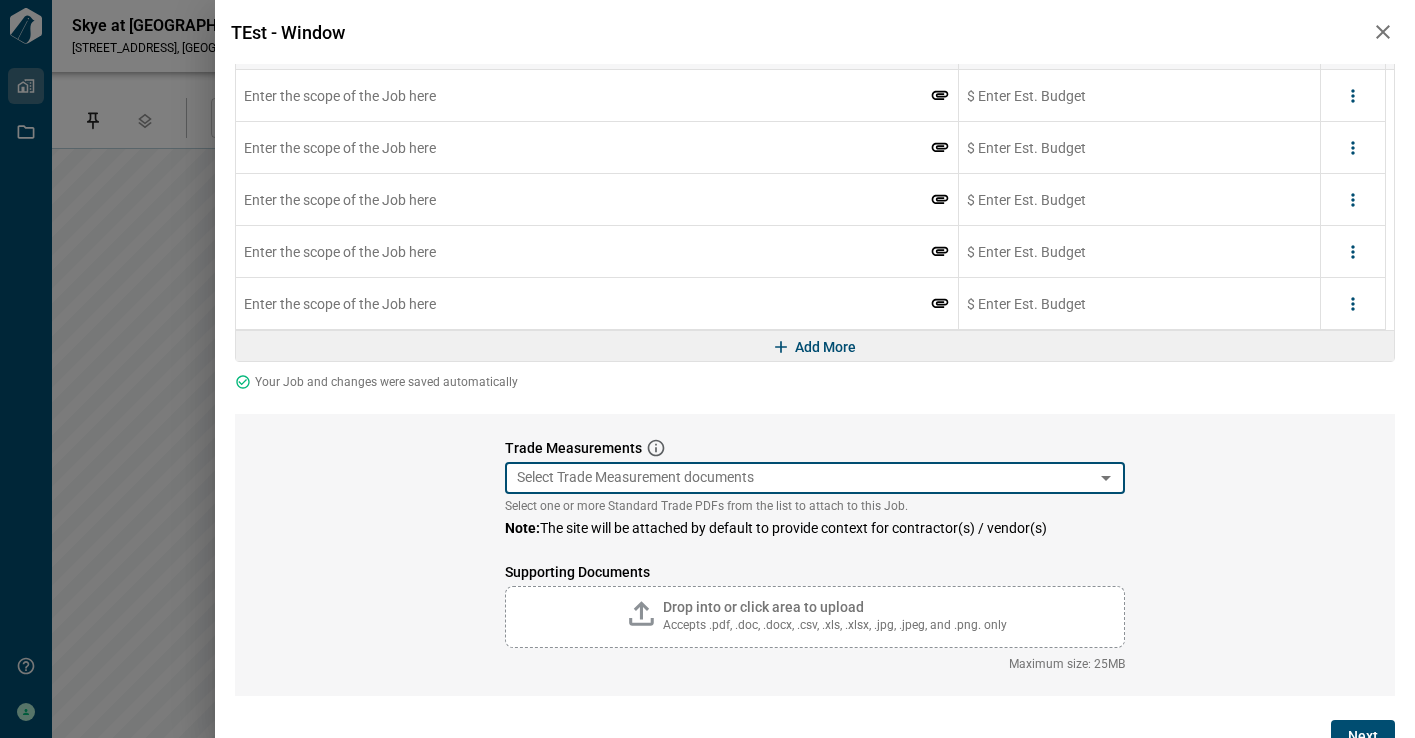 click 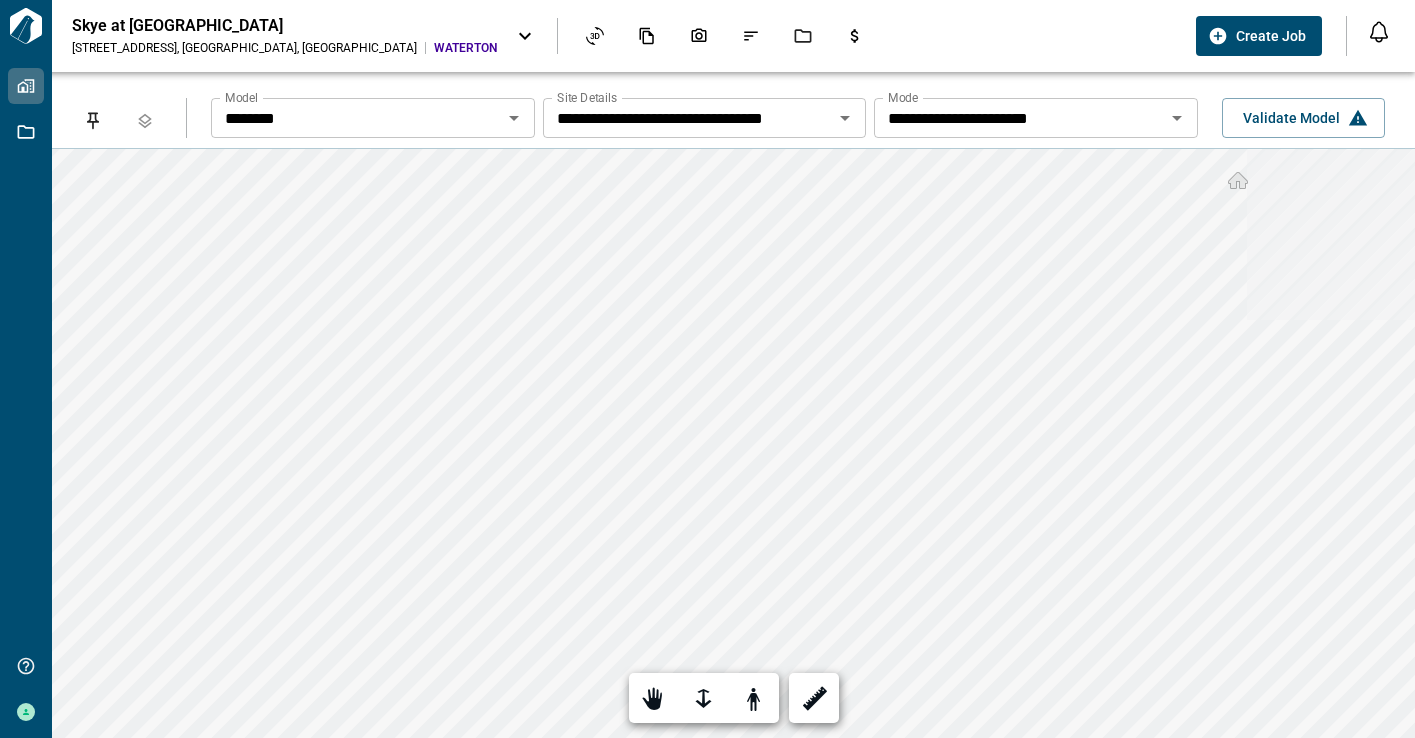 scroll, scrollTop: 0, scrollLeft: 0, axis: both 